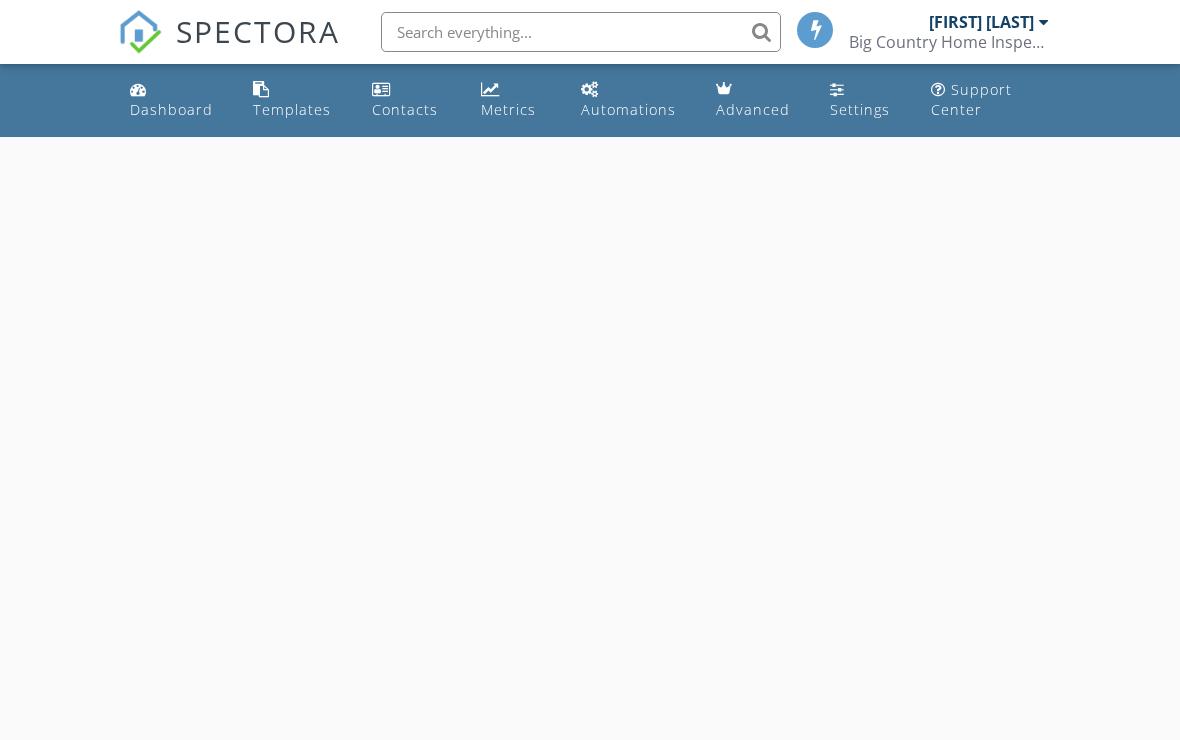 scroll, scrollTop: 0, scrollLeft: 0, axis: both 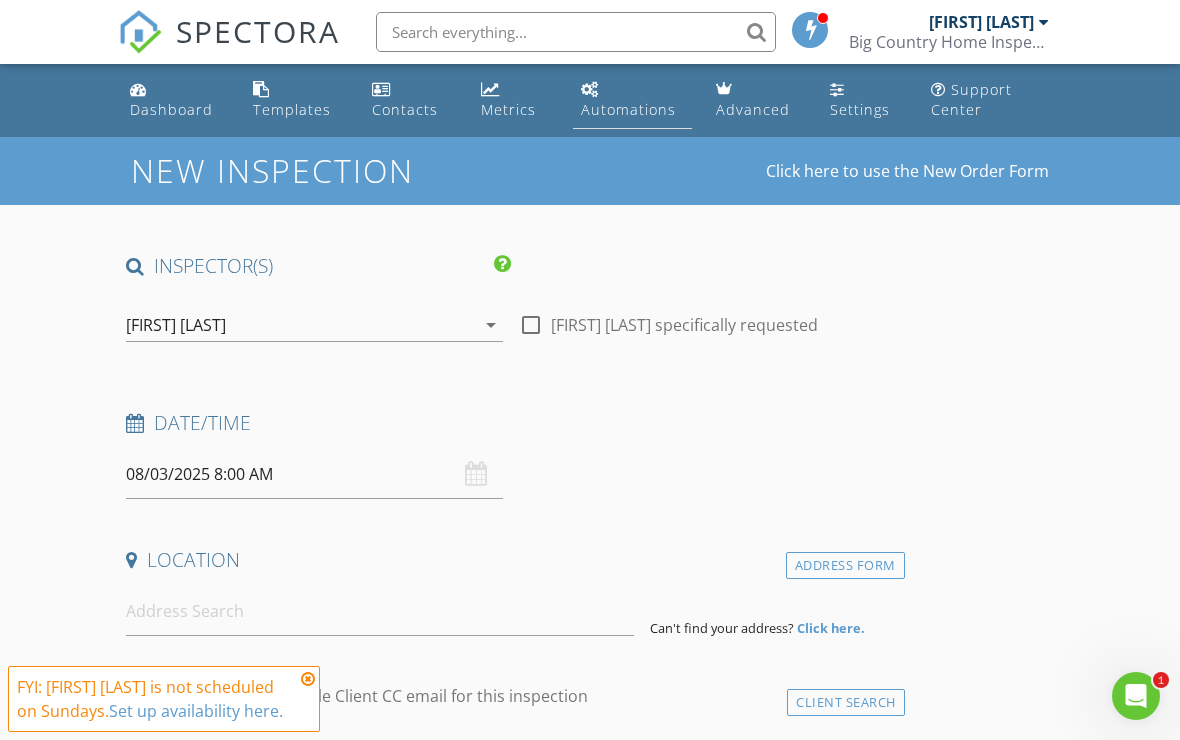 click on "Automations" at bounding box center [628, 109] 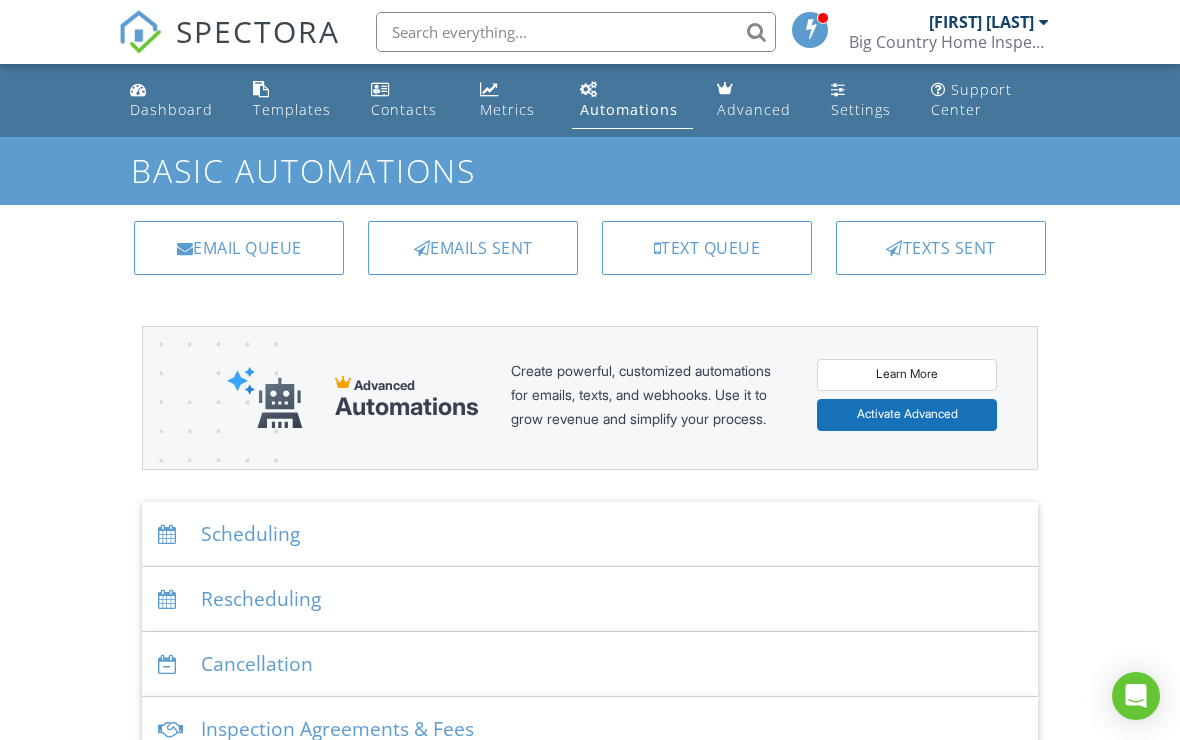 scroll, scrollTop: 0, scrollLeft: 0, axis: both 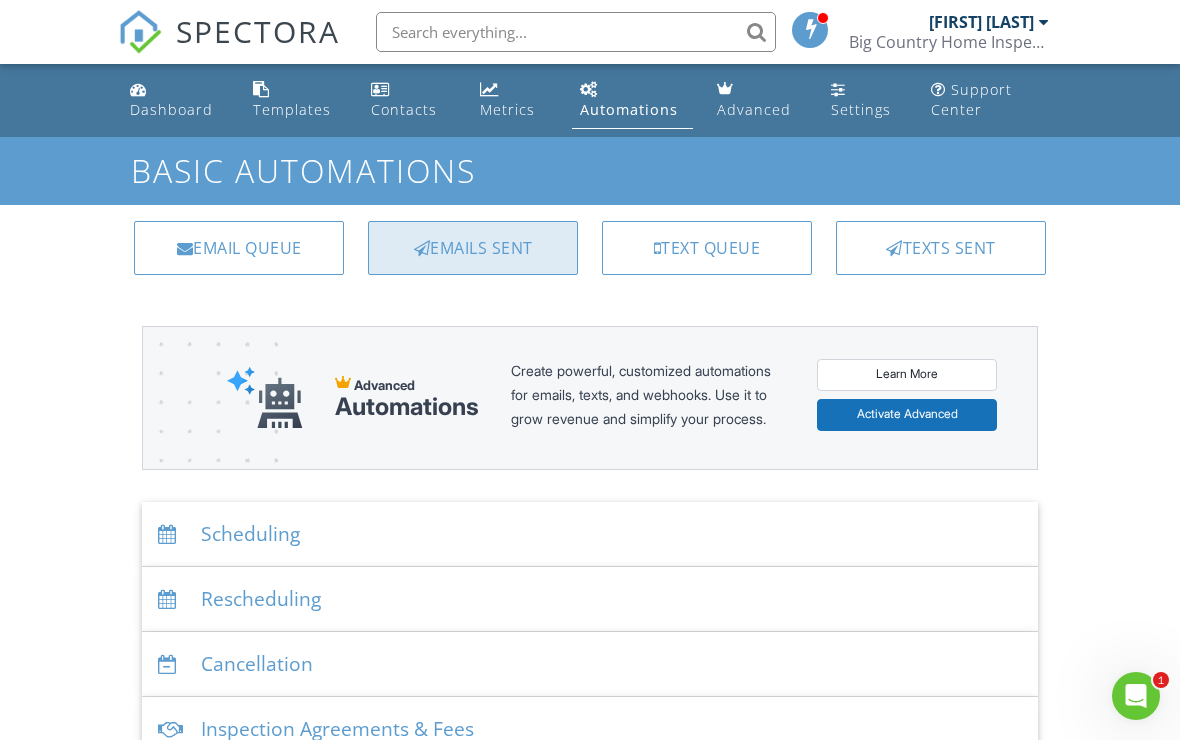 click on "Emails Sent" at bounding box center [473, 248] 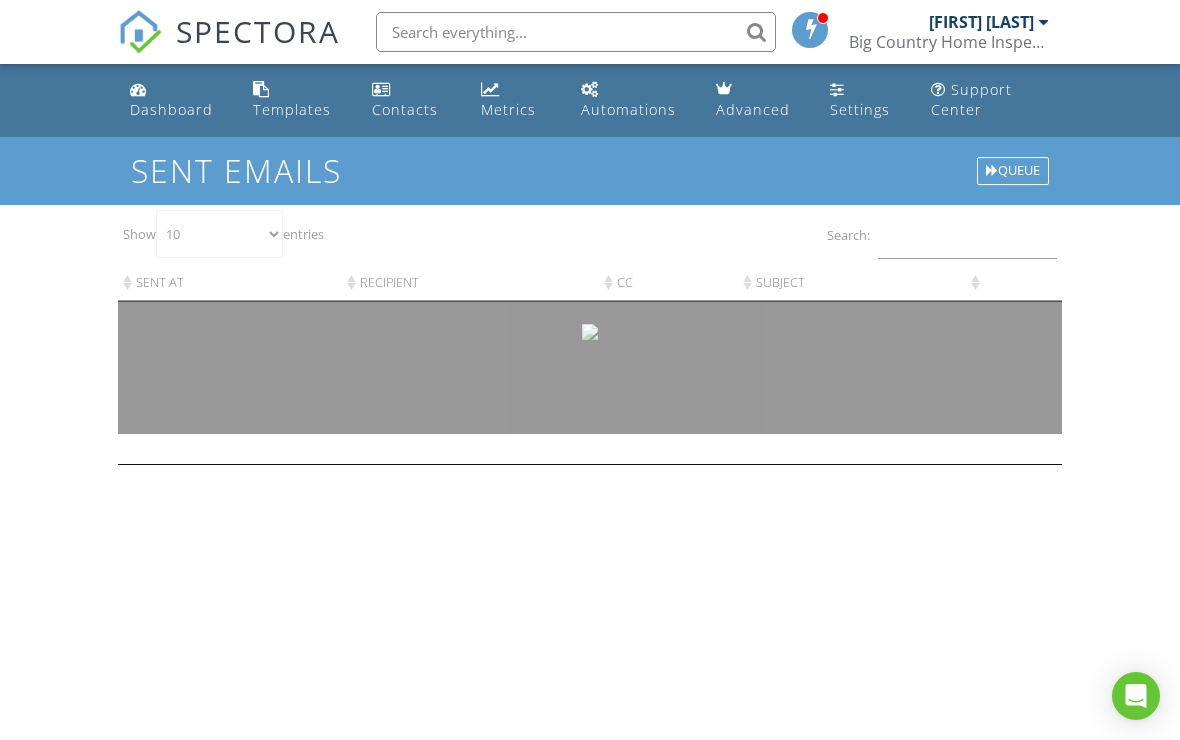 scroll, scrollTop: 0, scrollLeft: 0, axis: both 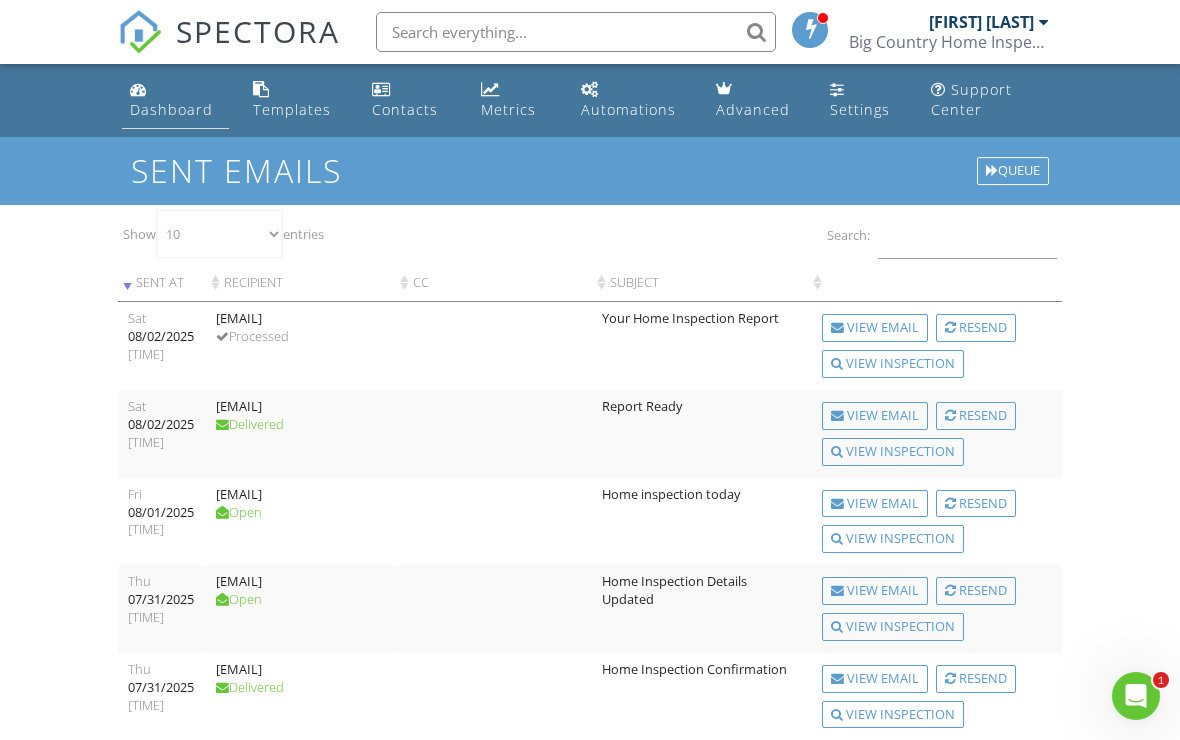 click on "Dashboard" at bounding box center (171, 109) 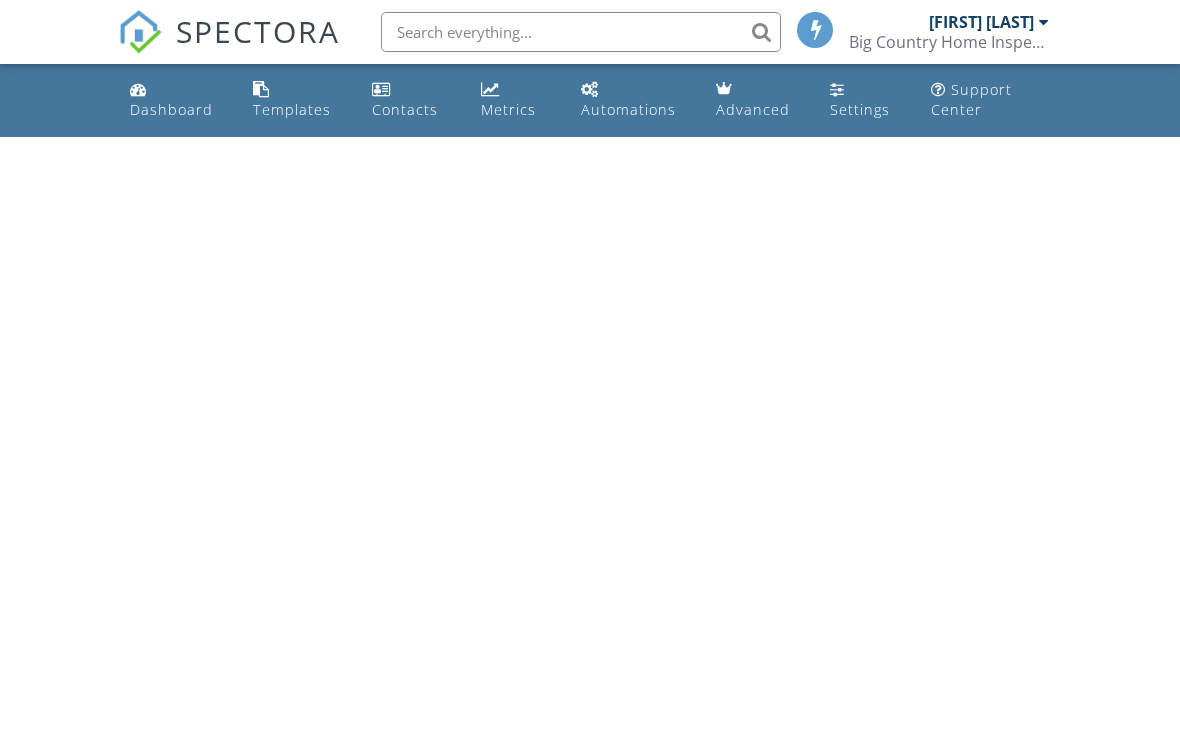 scroll, scrollTop: 0, scrollLeft: 0, axis: both 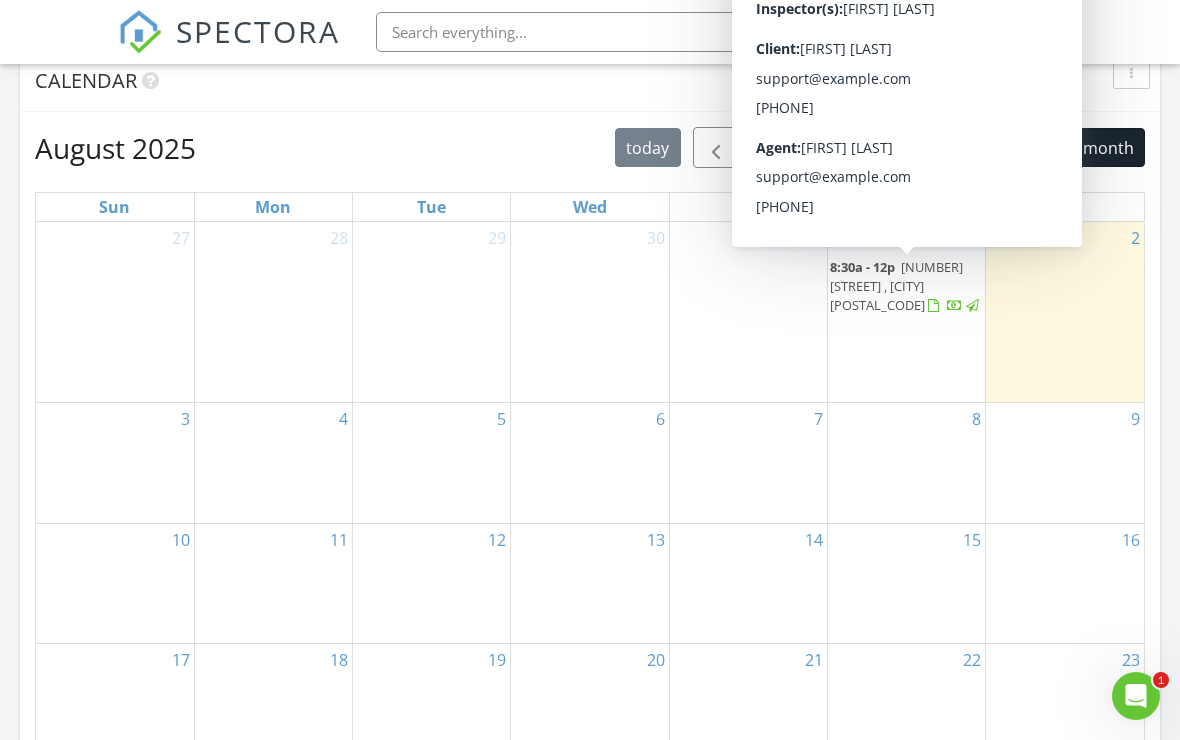 click on "[NUMBER] [STREET] , [CITY] [POSTAL_CODE]" at bounding box center (896, 286) 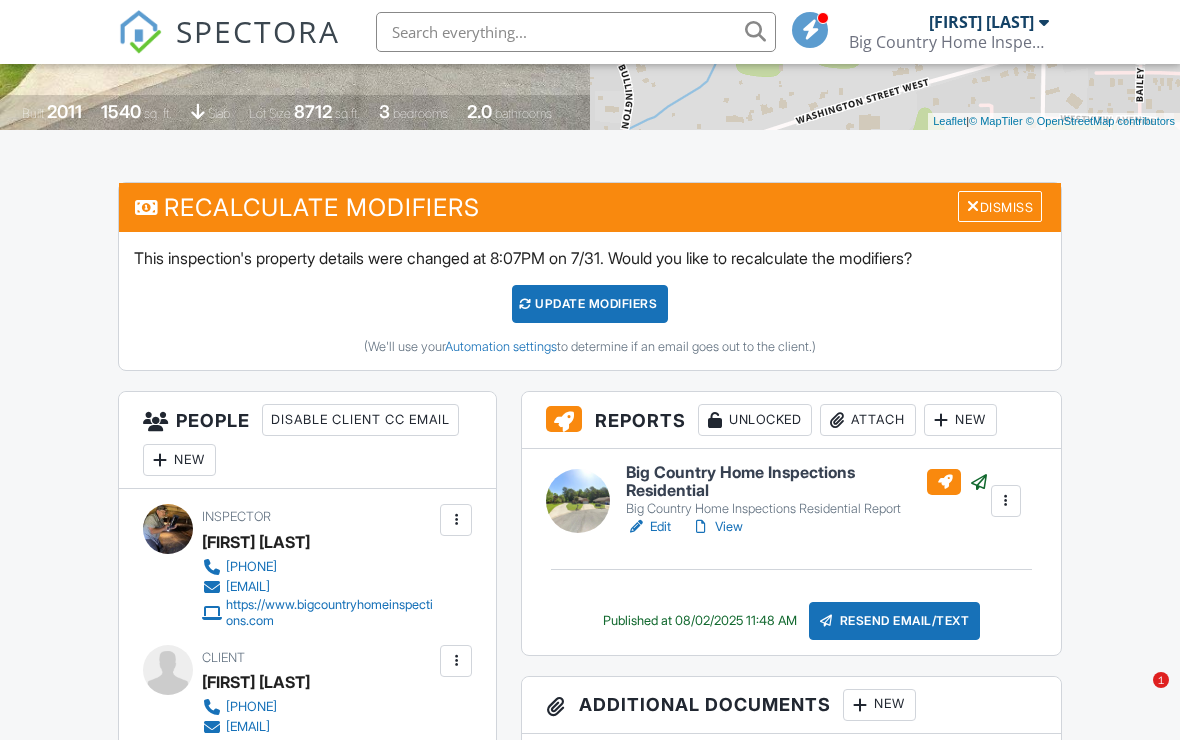 scroll, scrollTop: 491, scrollLeft: 0, axis: vertical 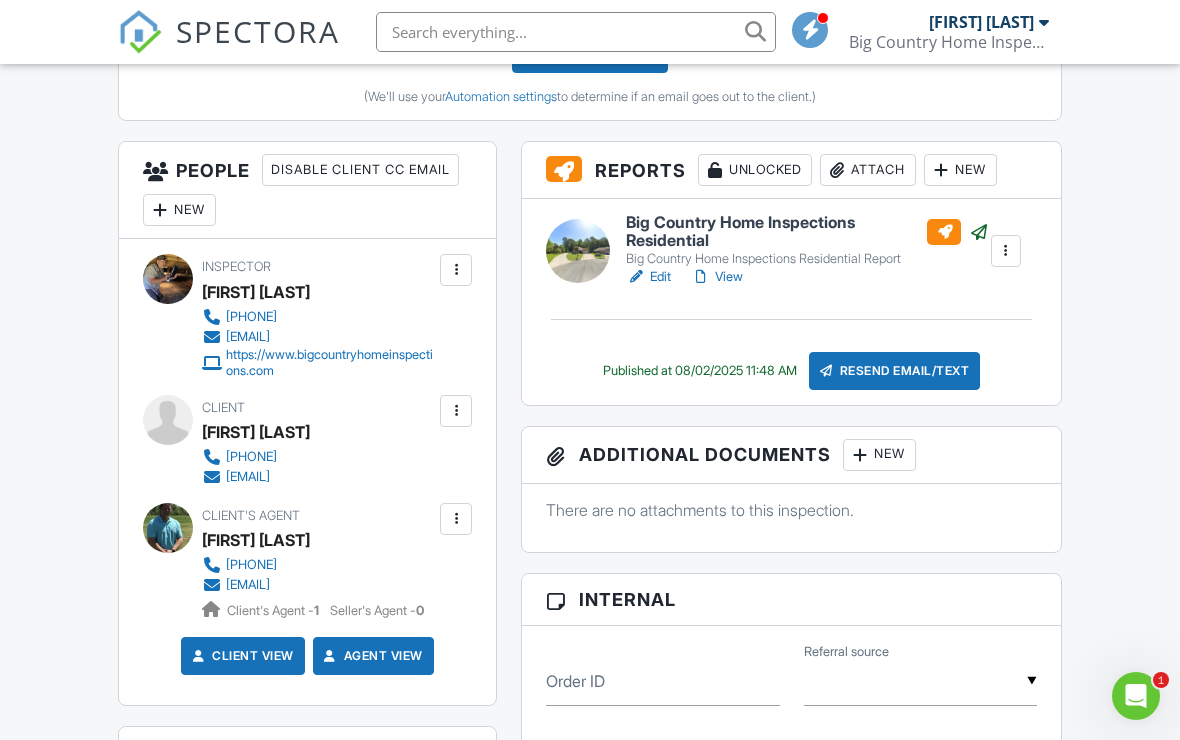 click at bounding box center (456, 519) 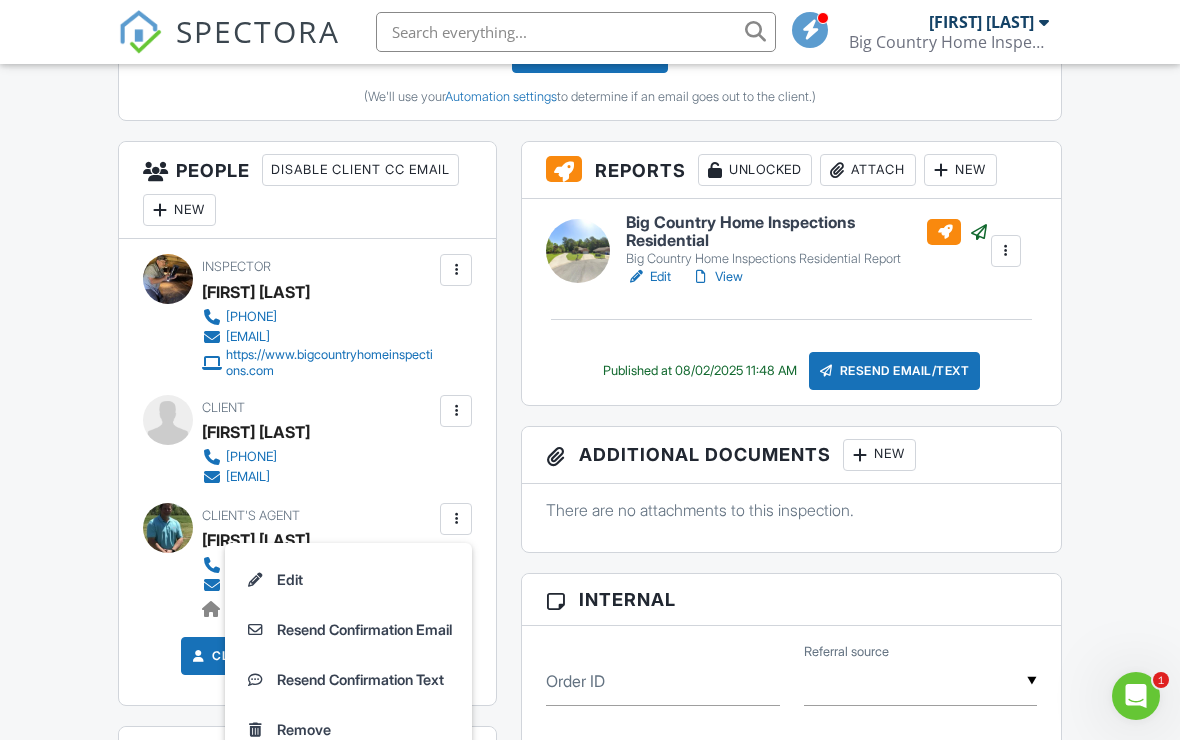 click at bounding box center [456, 411] 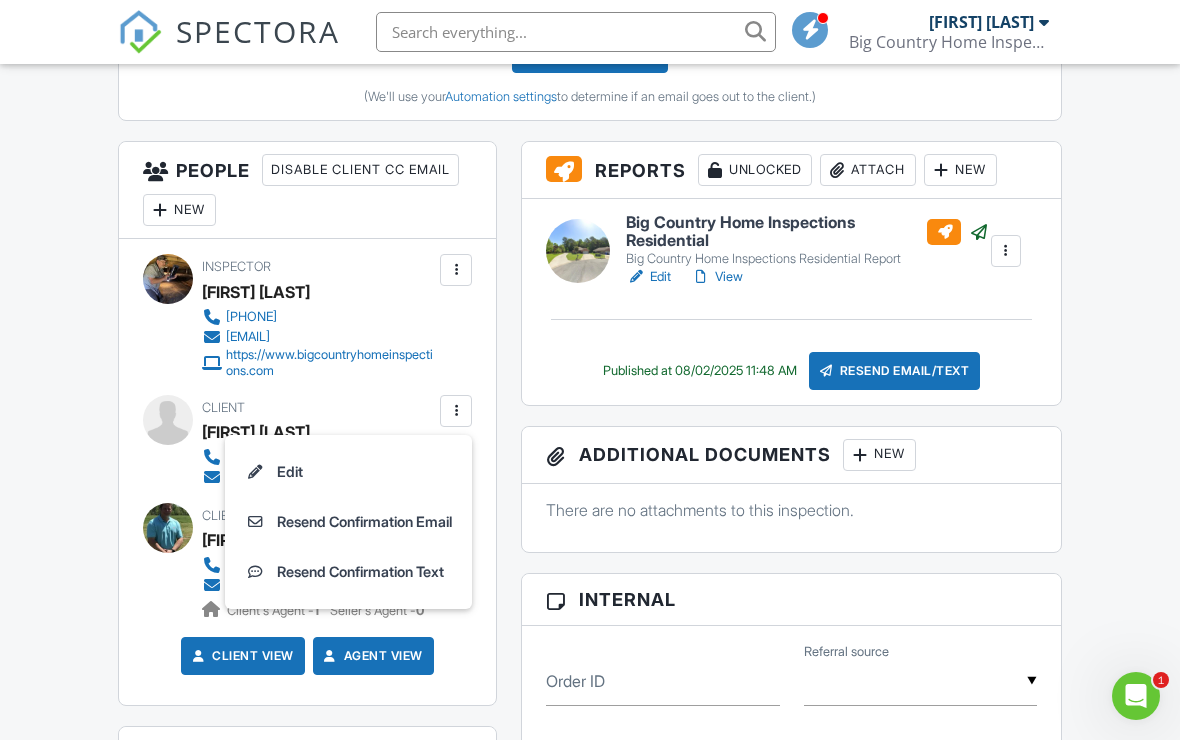 click on "Dashboard
Templates
Contacts
Metrics
Automations
Advanced
Settings
Support Center
Inspection Details
Client View
More
Property Details
Reschedule
Reorder / Copy
Share
Cancel
Delete
Print Order
Convert to V9
View Change Log
08/01/2025  8:30 am
- 12:00 pm
418 Santana Dr
Athens, AL 35611
Built
2011
1540
sq. ft.
slab
Lot Size
8712
sq.ft.
3
bedrooms
2.0
bathrooms
+ − Leaflet  |  © MapTiler   © OpenStreetMap contributors
All emails and texts are disabled for this inspection!
Turn on emails and texts
Turn on and Requeue Notifications
Recalculate Modifiers
Dismiss
UPDATE Modifiers
(We'll use your  Automation settings" at bounding box center [590, 1274] 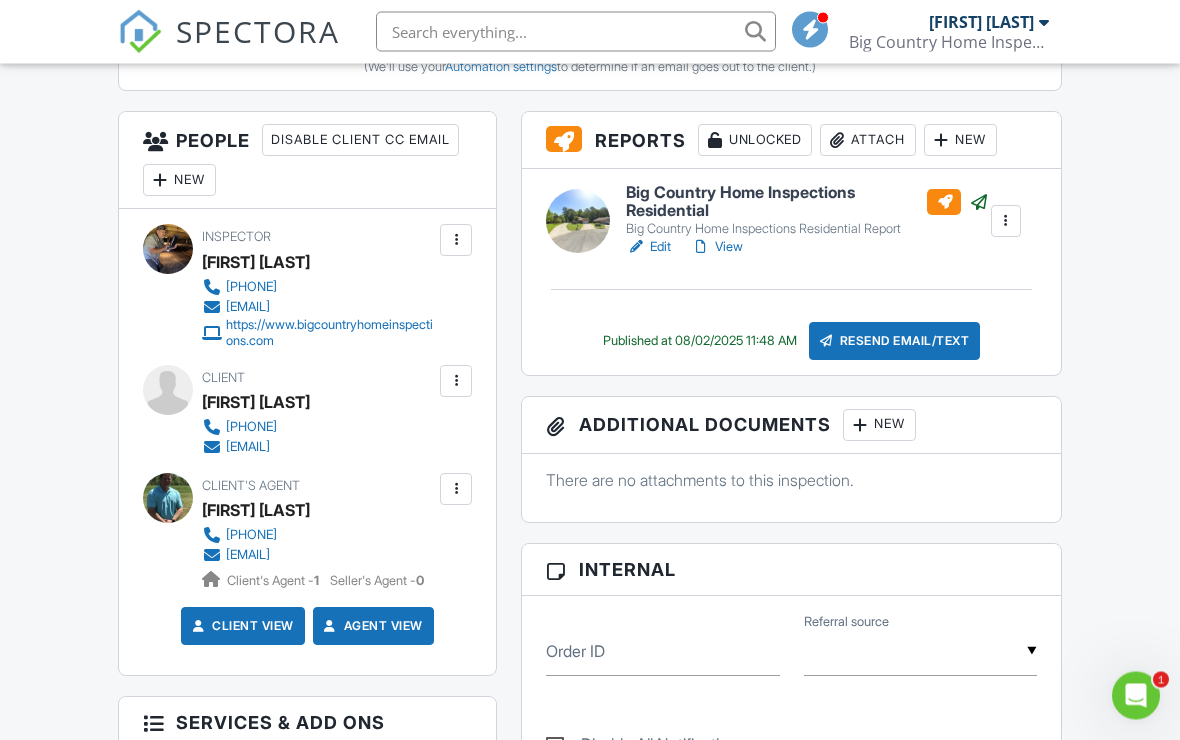 scroll, scrollTop: 706, scrollLeft: 0, axis: vertical 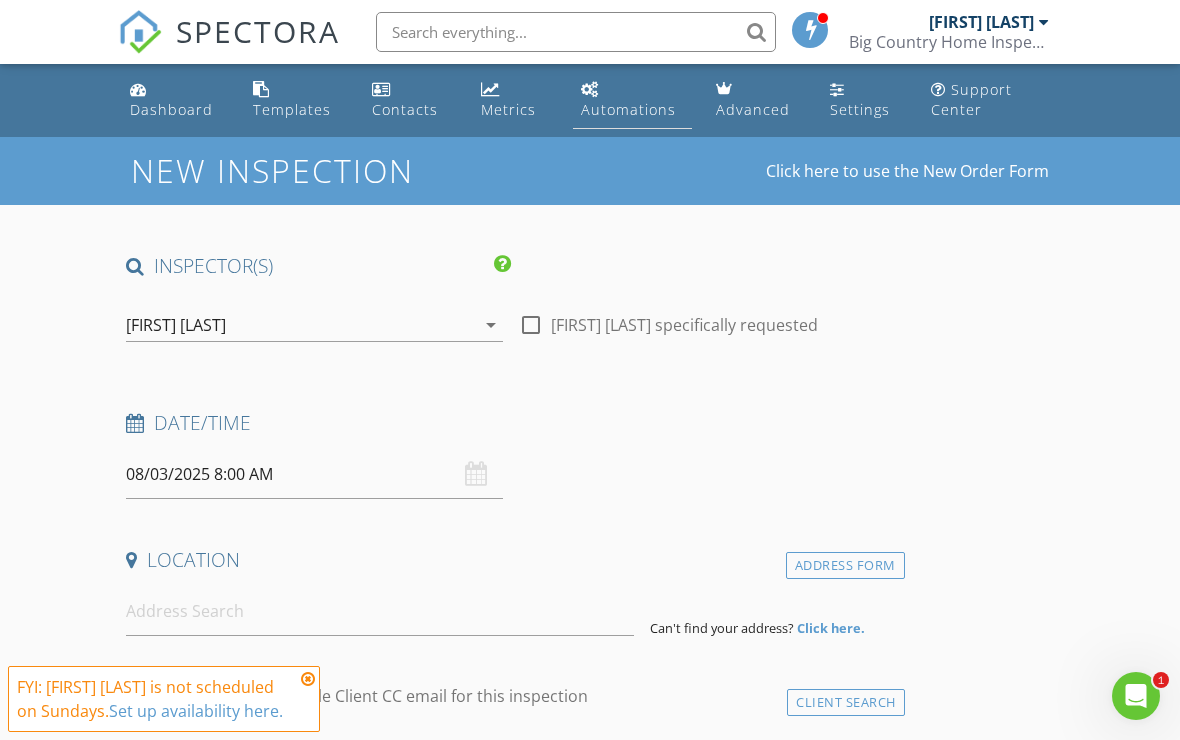 click on "Automations" at bounding box center (628, 109) 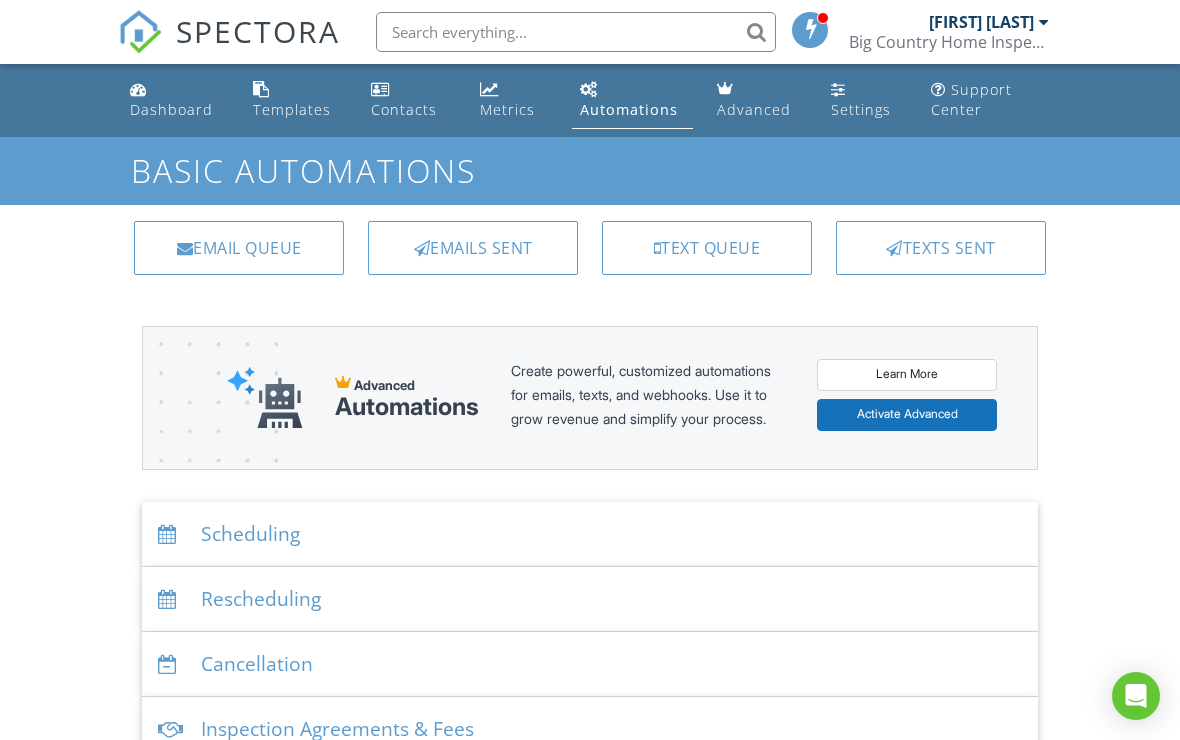 scroll, scrollTop: 0, scrollLeft: 0, axis: both 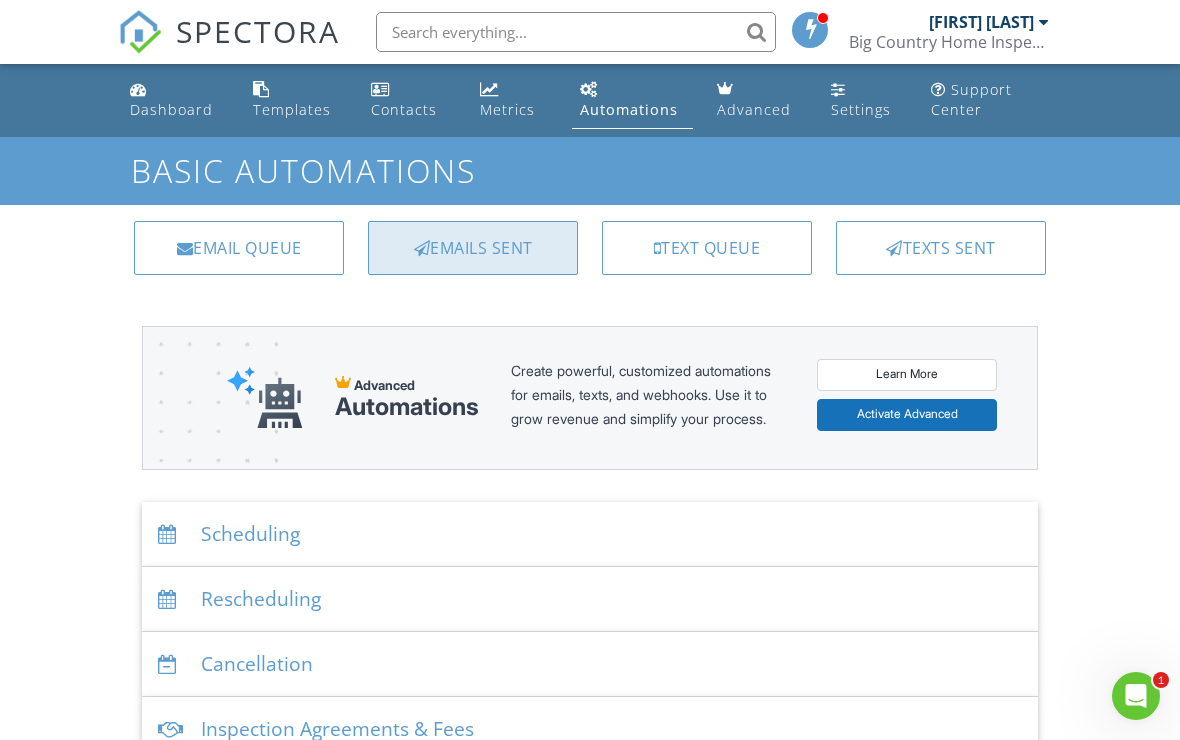 click on "Emails Sent" at bounding box center [473, 248] 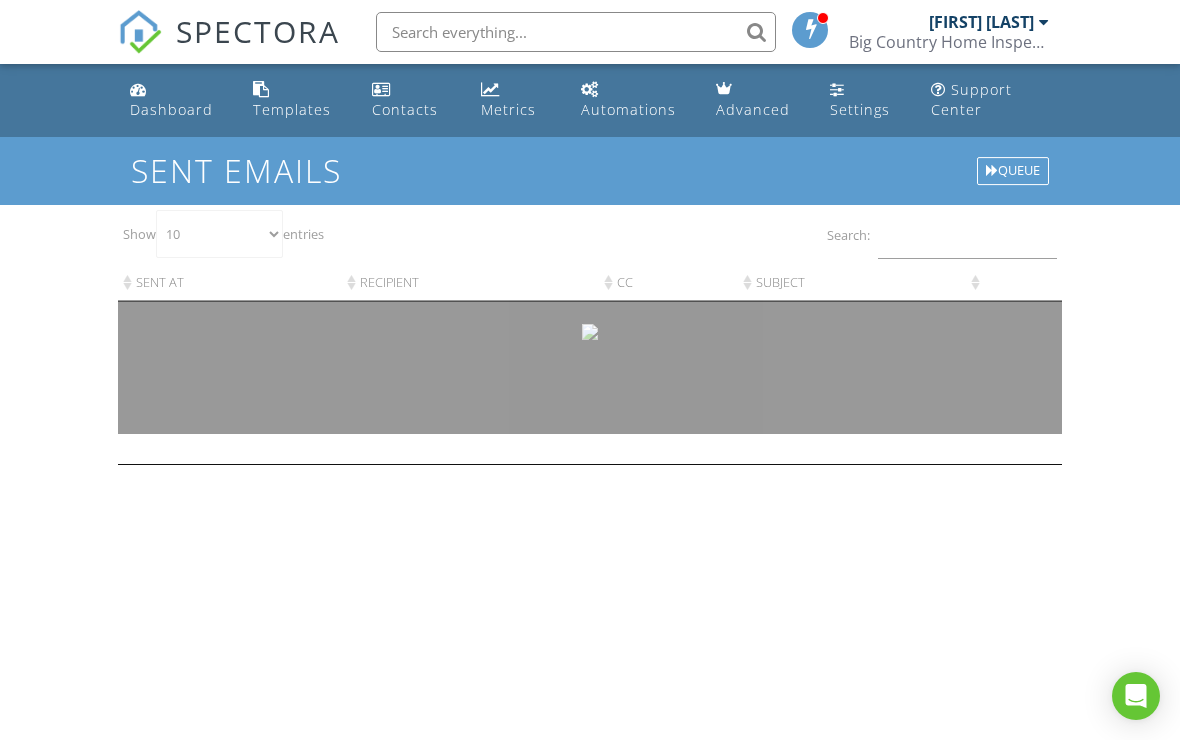 scroll, scrollTop: 0, scrollLeft: 0, axis: both 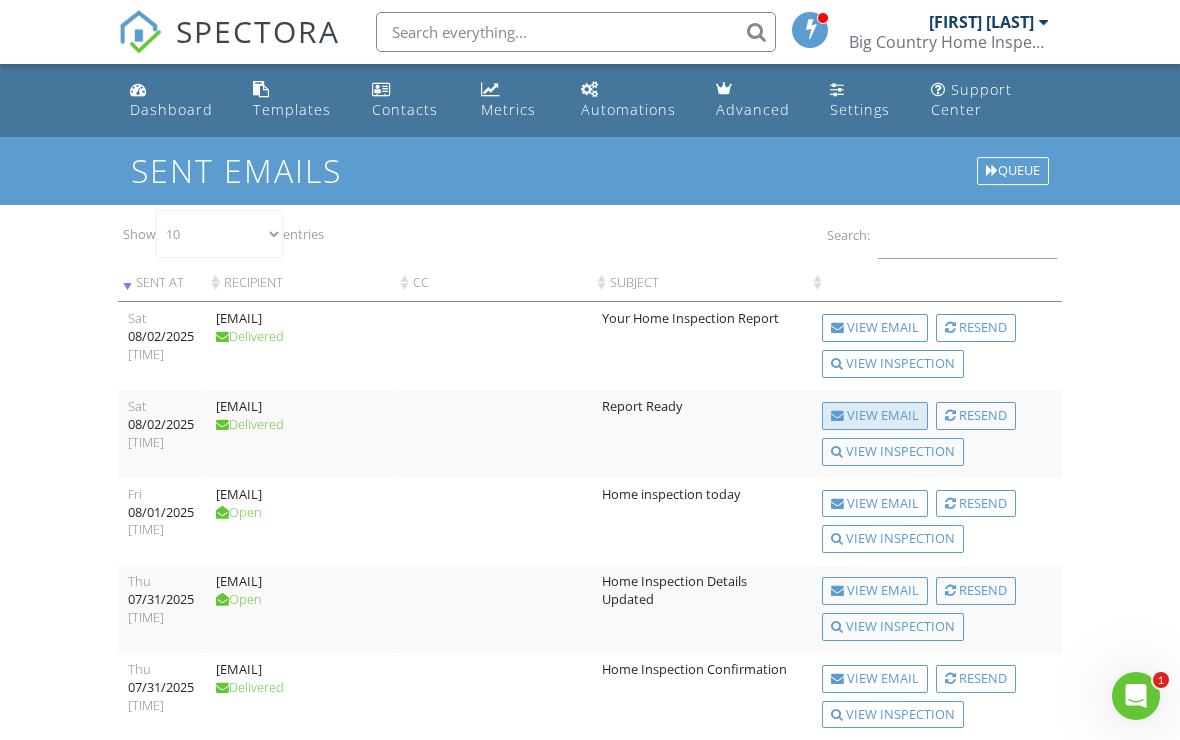 click on "View Email" at bounding box center (875, 416) 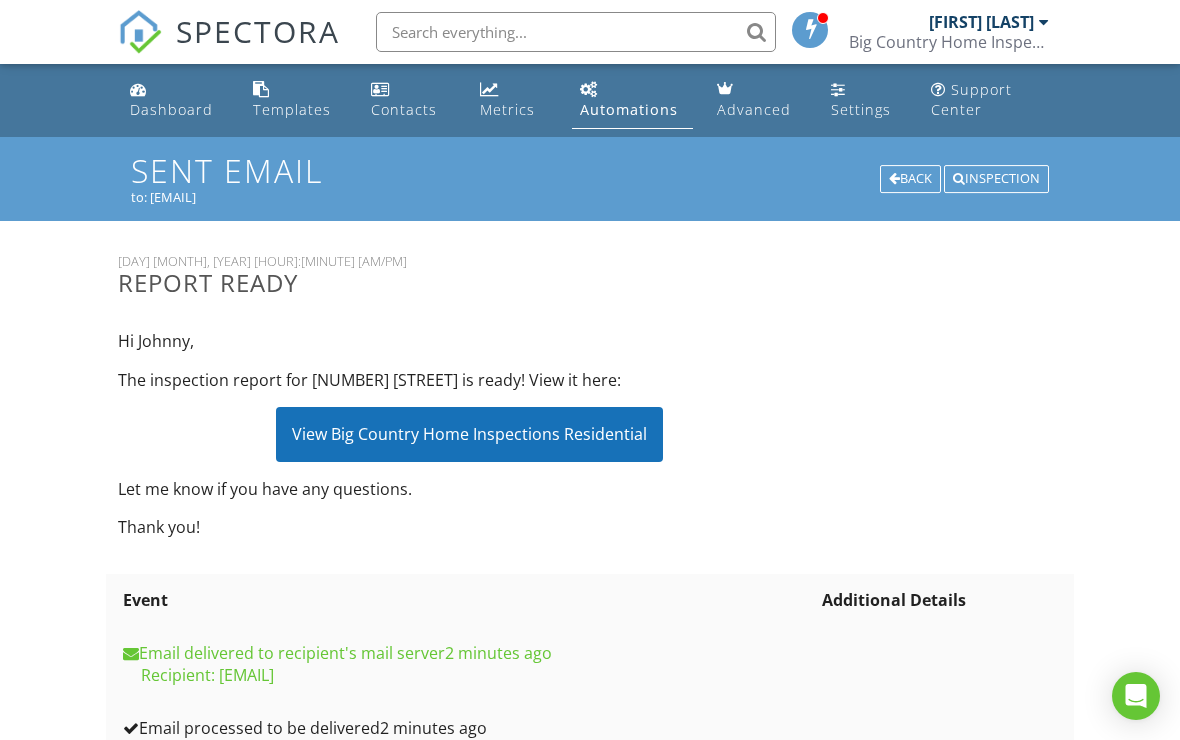 scroll, scrollTop: 0, scrollLeft: 0, axis: both 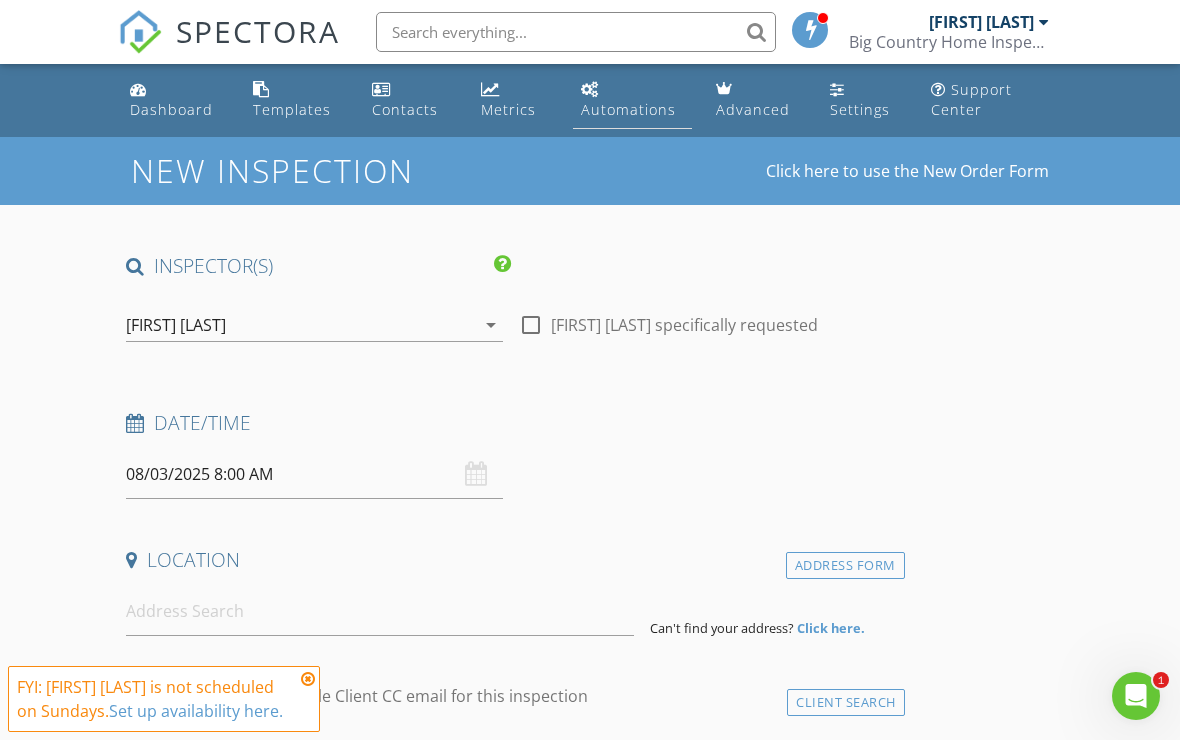 click on "Automations" at bounding box center [628, 109] 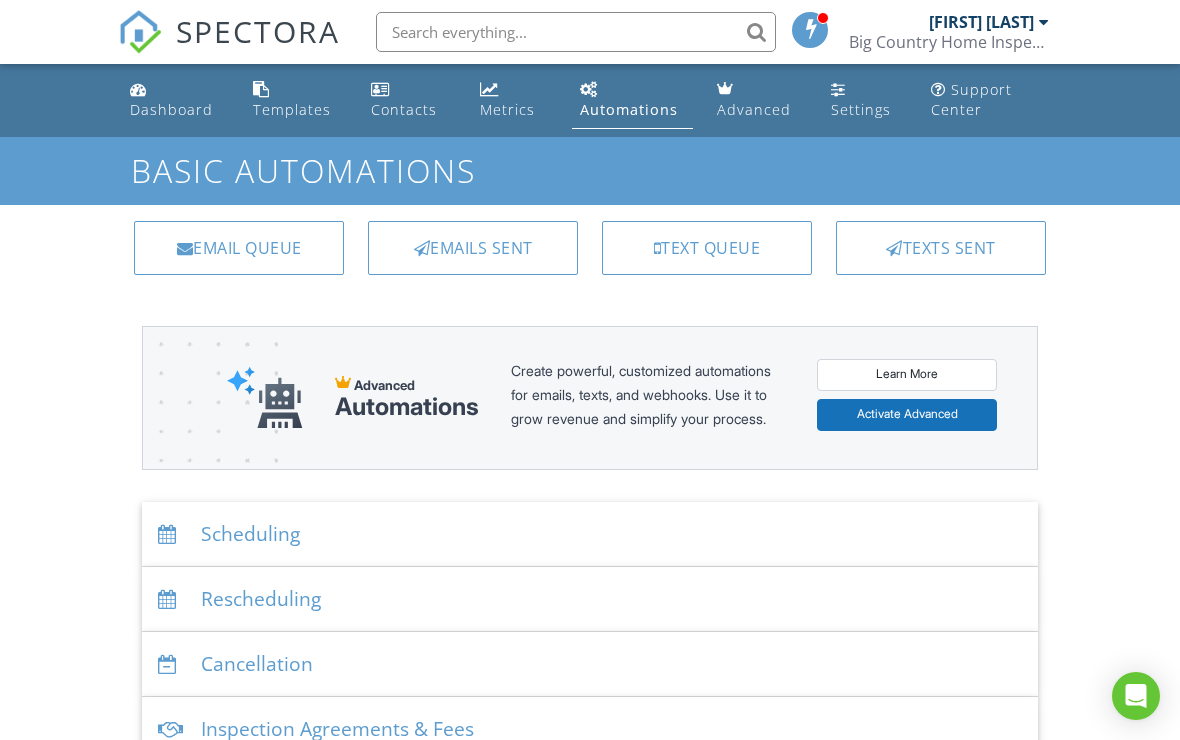 scroll, scrollTop: 0, scrollLeft: 0, axis: both 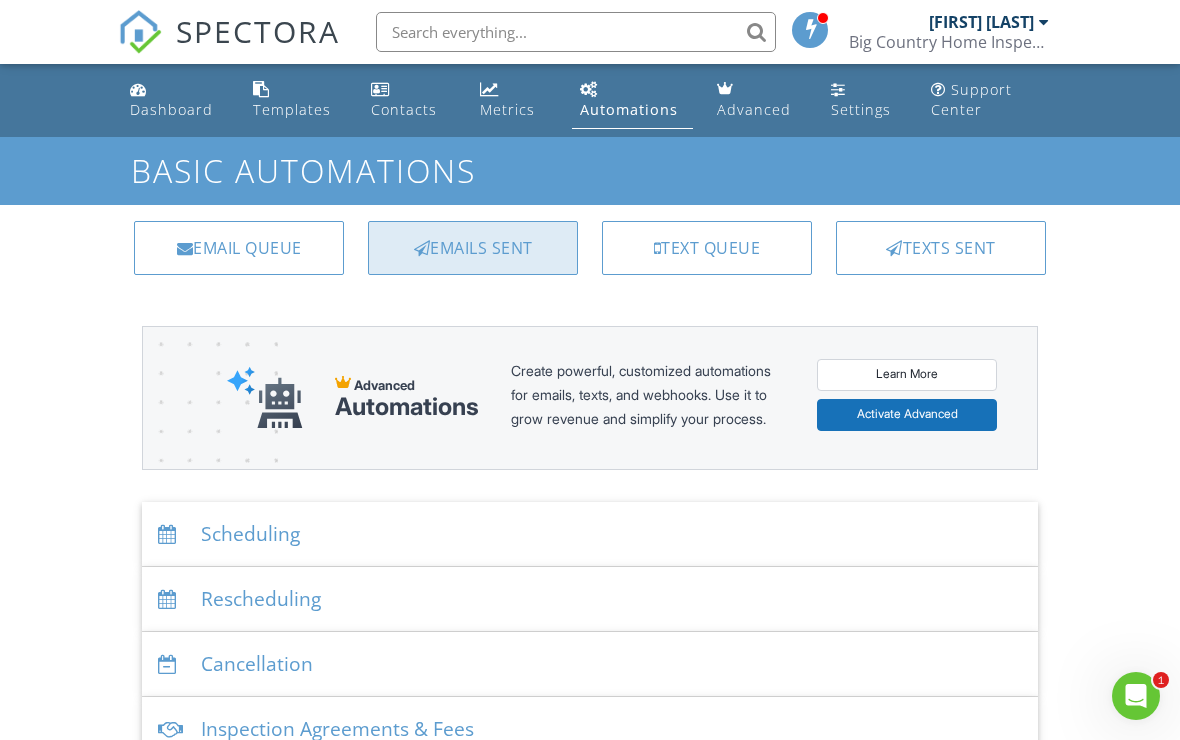 click on "Emails Sent" at bounding box center [473, 248] 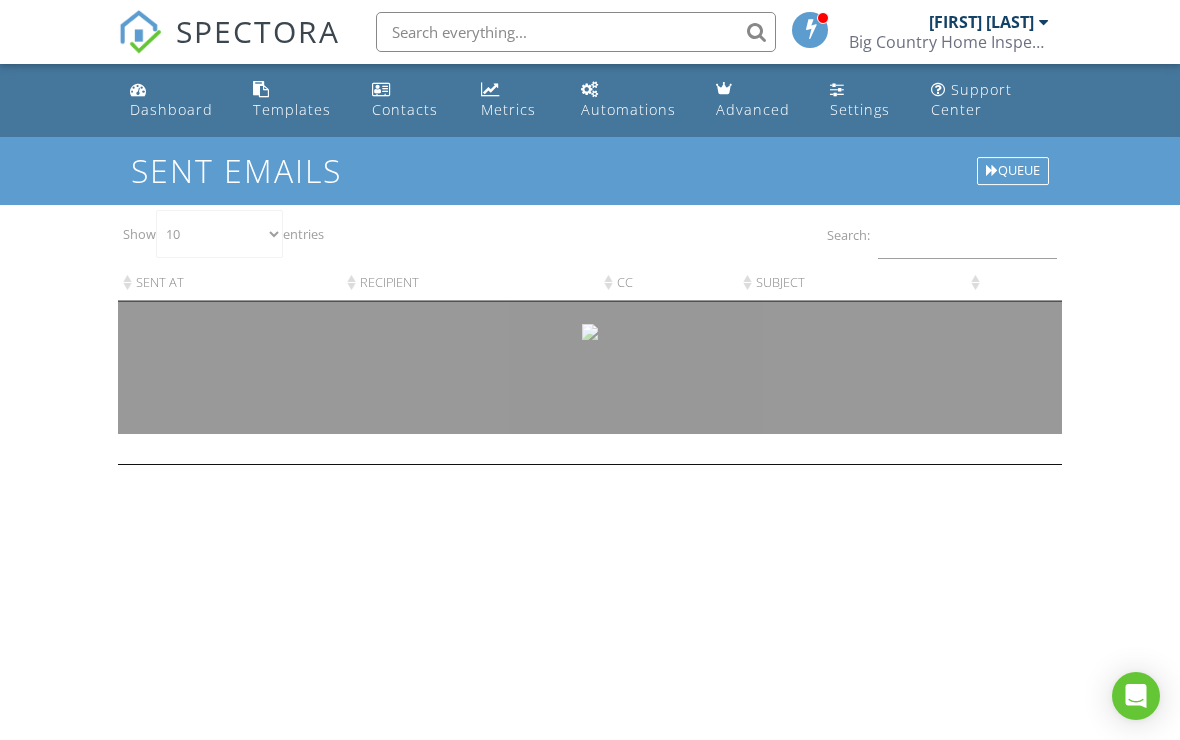 scroll, scrollTop: 0, scrollLeft: 0, axis: both 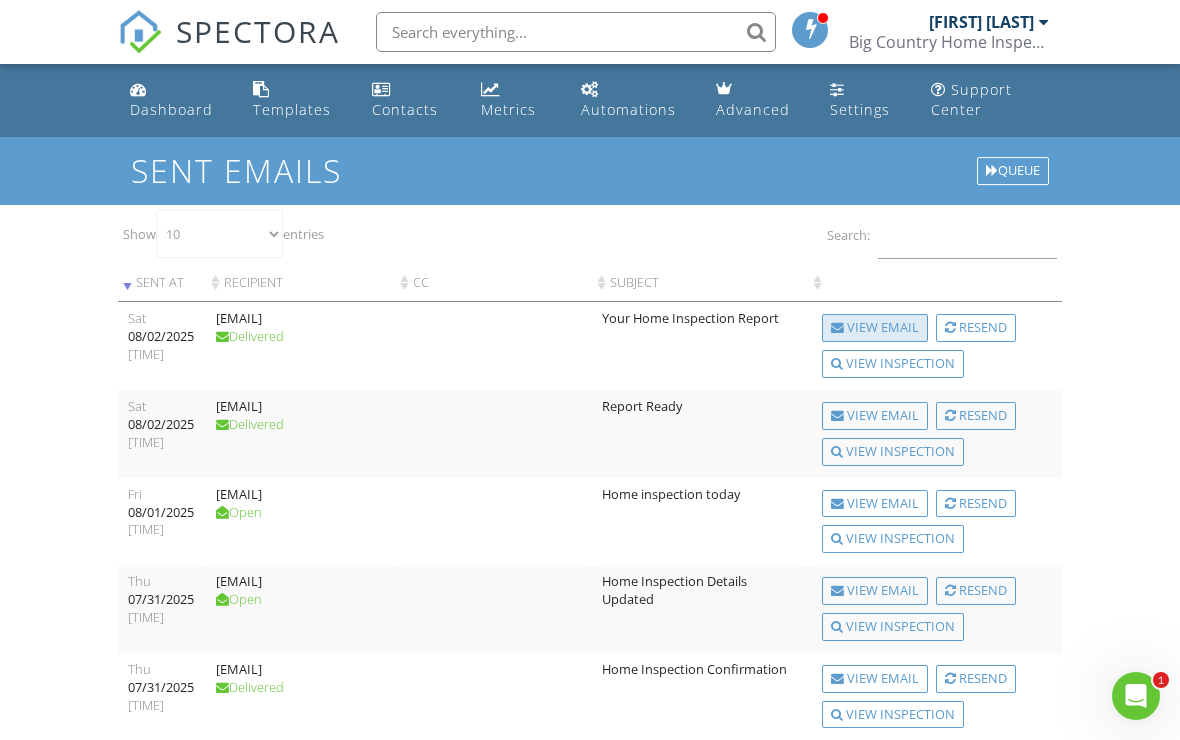click on "View Email" at bounding box center (875, 328) 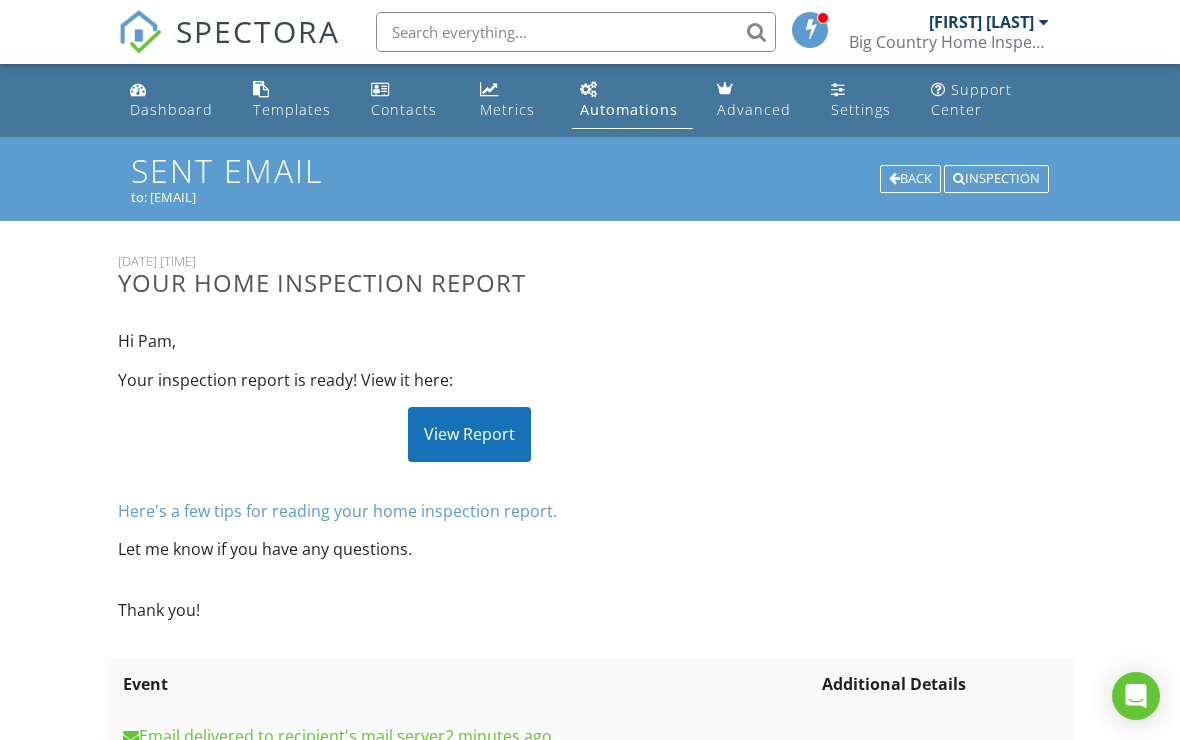 scroll, scrollTop: 0, scrollLeft: 0, axis: both 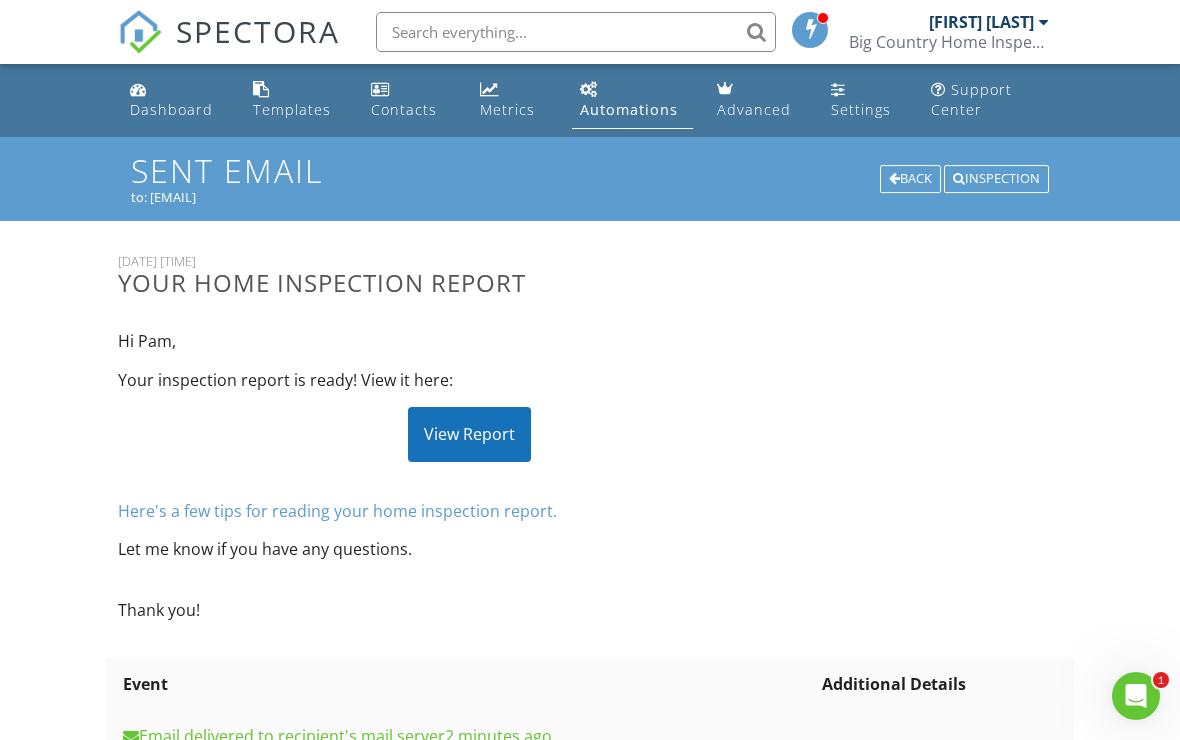 click on "View Report" at bounding box center [469, 434] 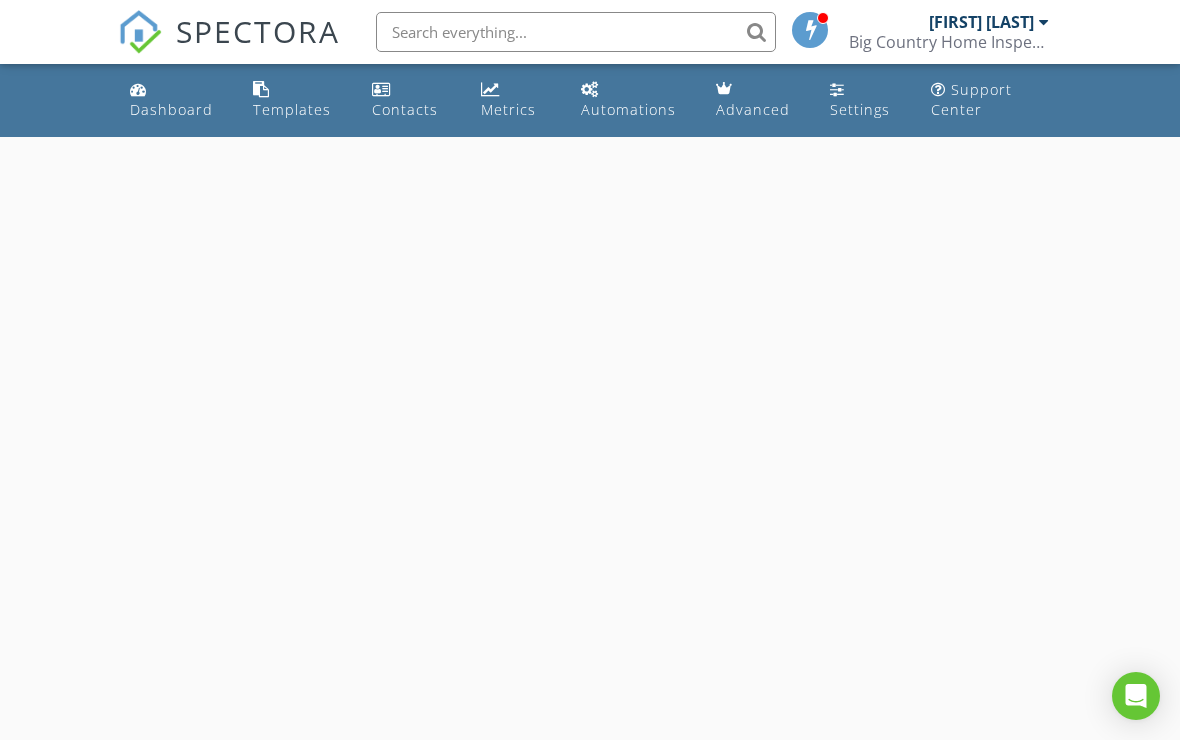 scroll, scrollTop: 0, scrollLeft: 0, axis: both 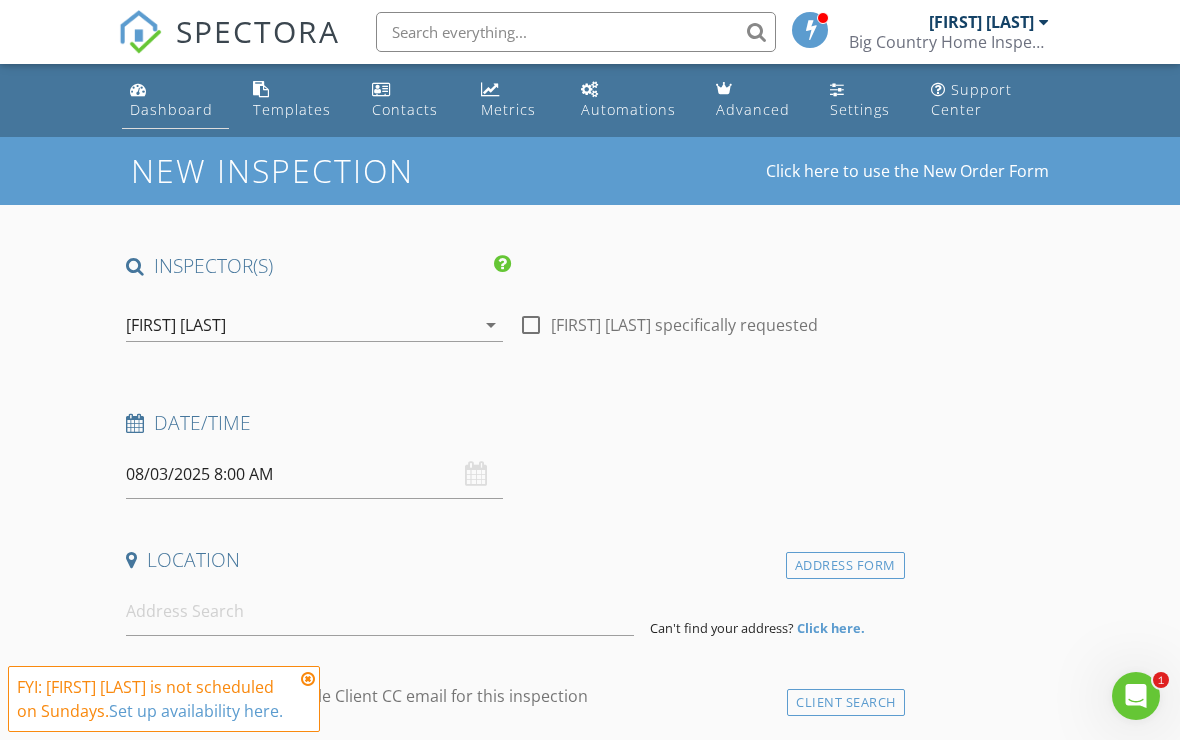 click on "Dashboard" at bounding box center (175, 100) 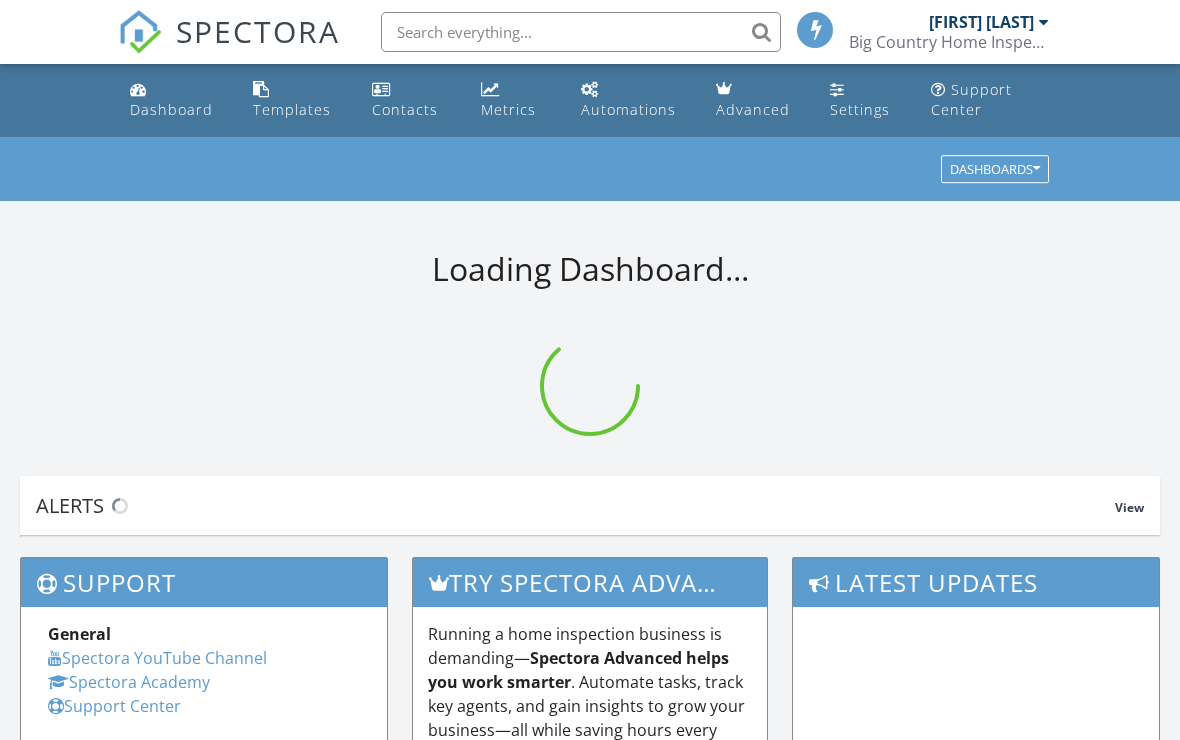 scroll, scrollTop: 0, scrollLeft: 0, axis: both 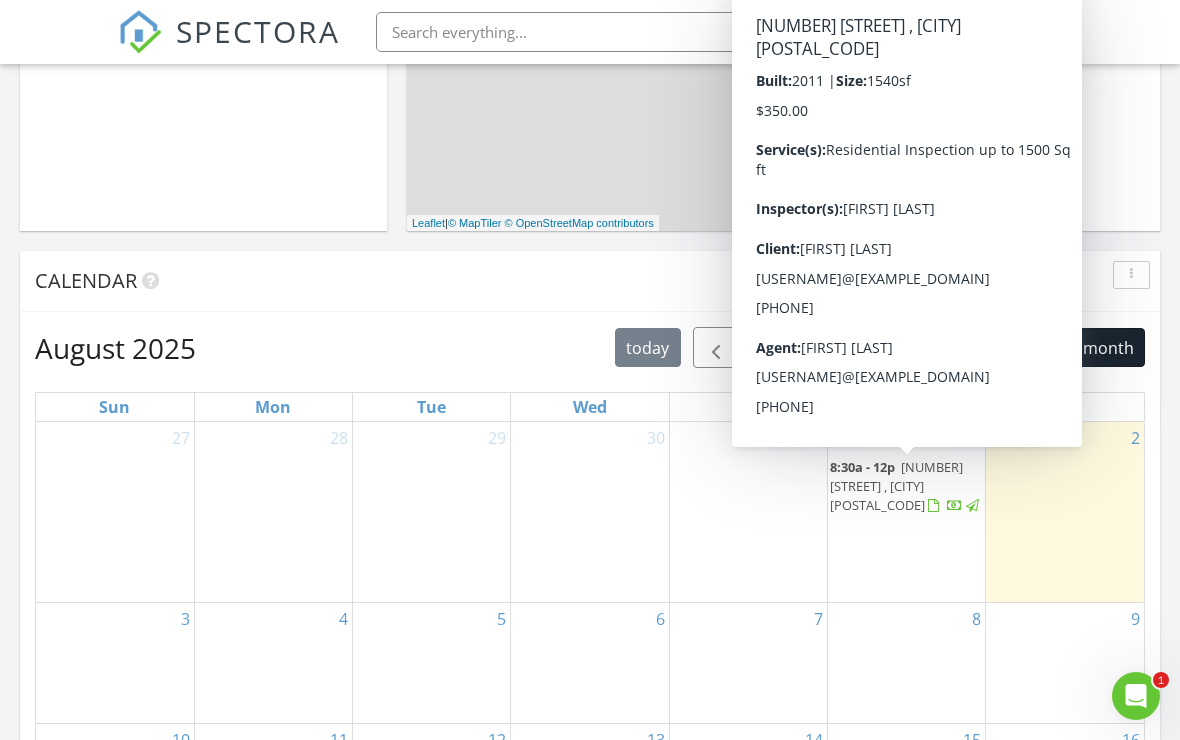 click on "418 Santana Dr , Athens 35611" at bounding box center [896, 486] 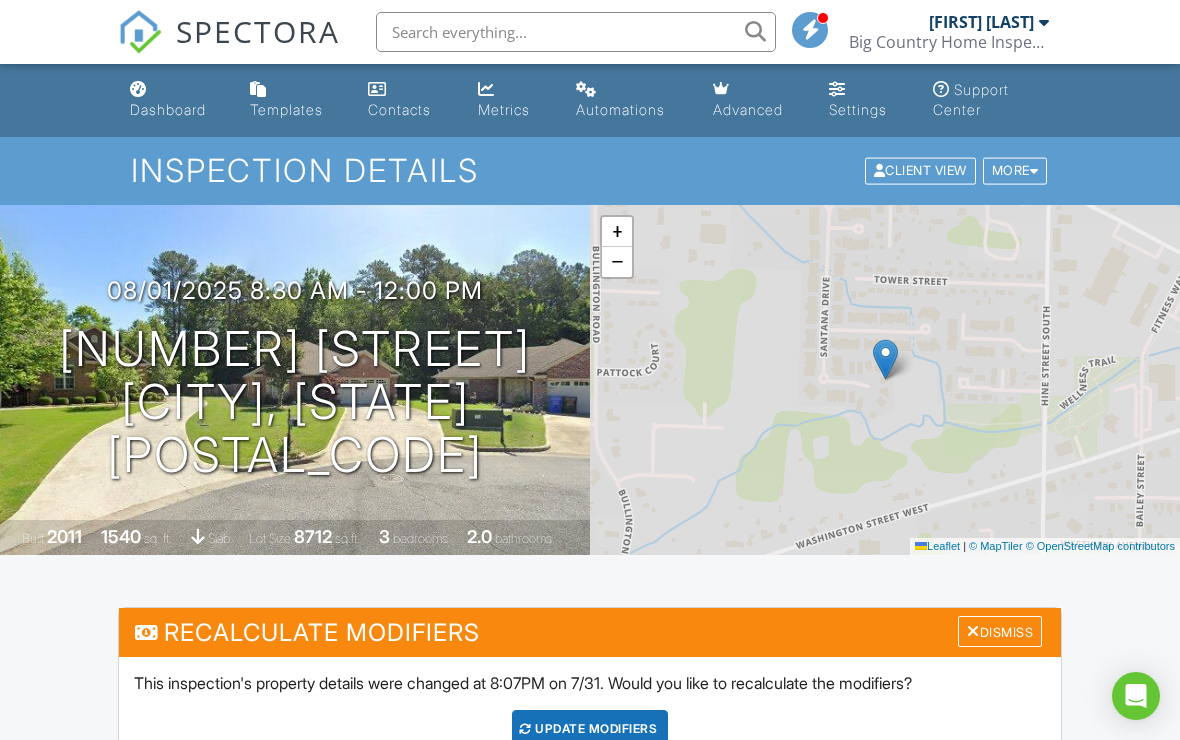 scroll, scrollTop: 0, scrollLeft: 0, axis: both 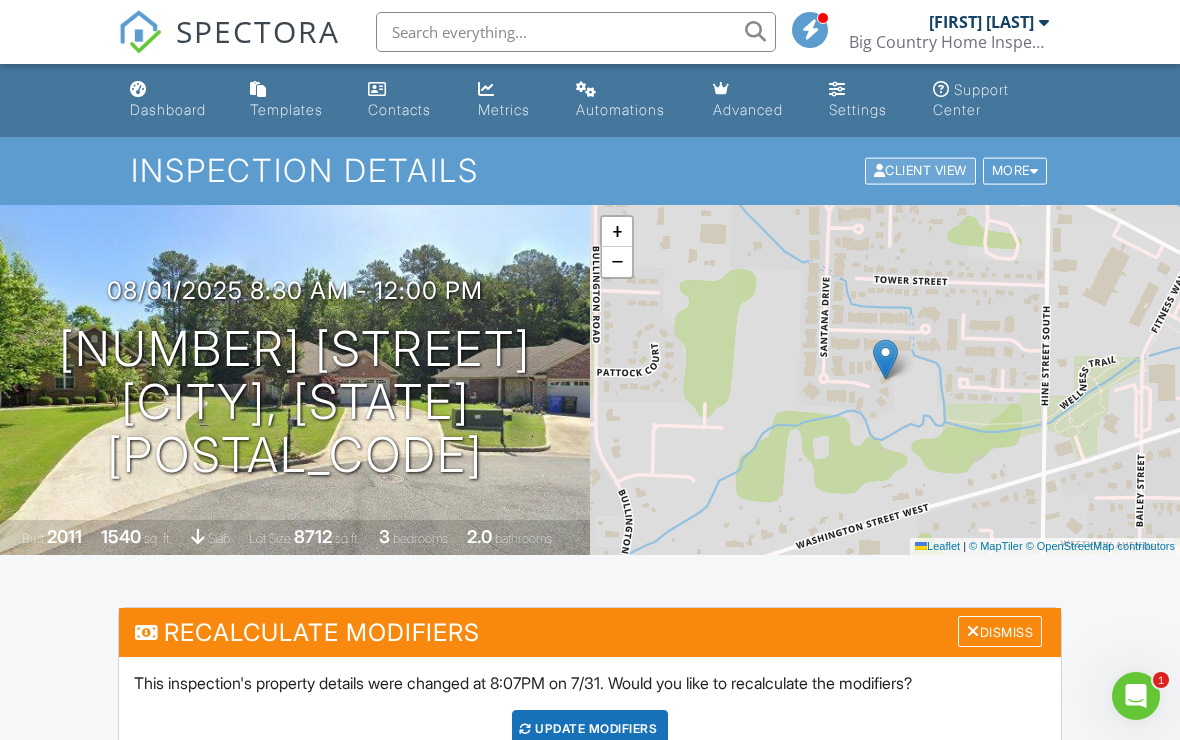 click on "Client View" at bounding box center [920, 171] 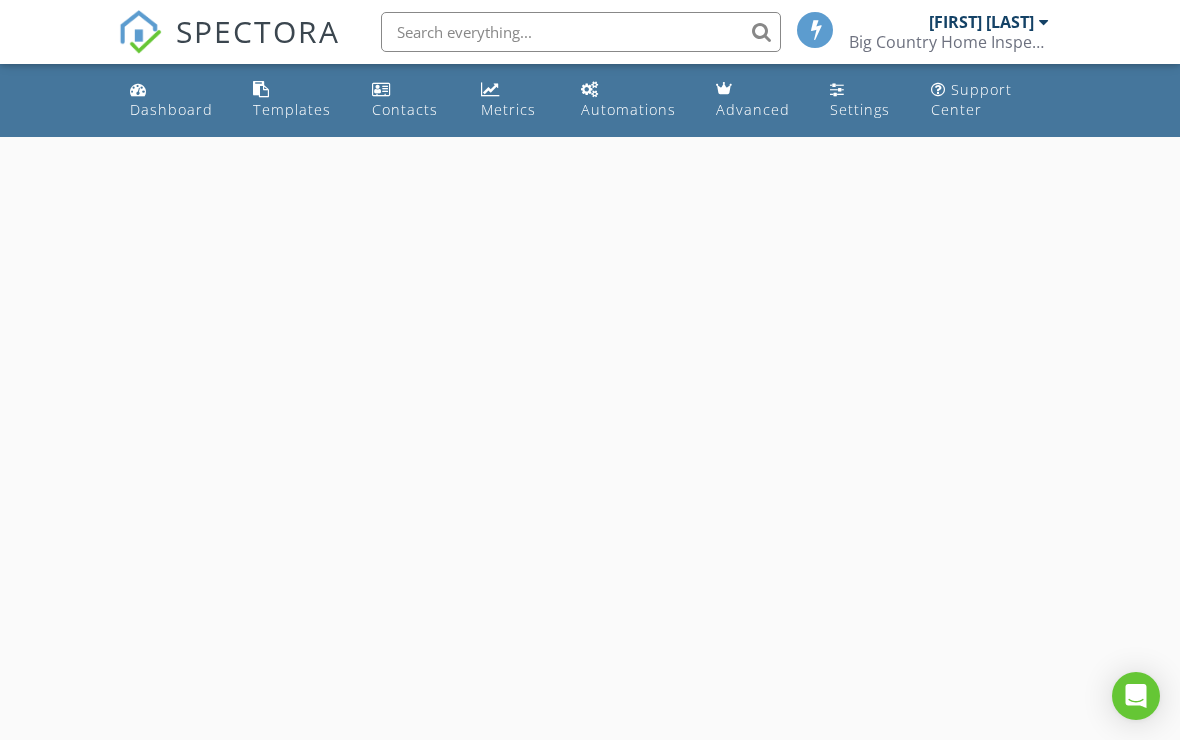 scroll, scrollTop: 0, scrollLeft: 0, axis: both 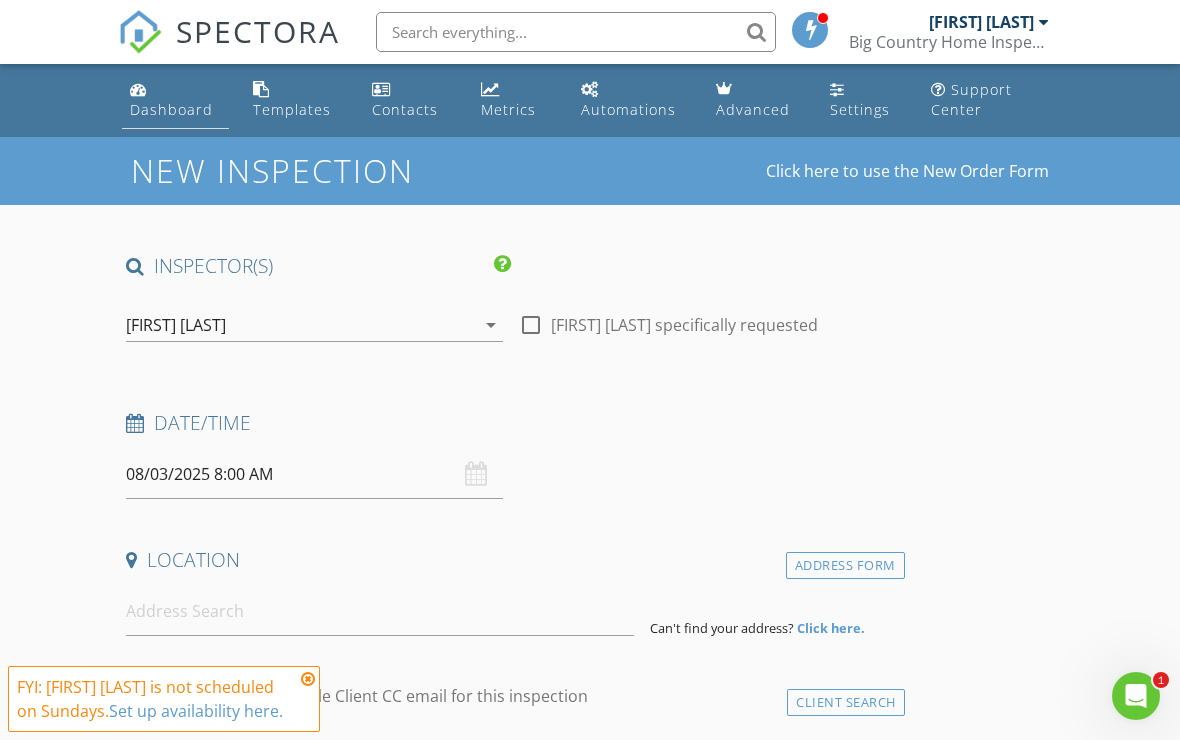 click on "Dashboard" at bounding box center (175, 100) 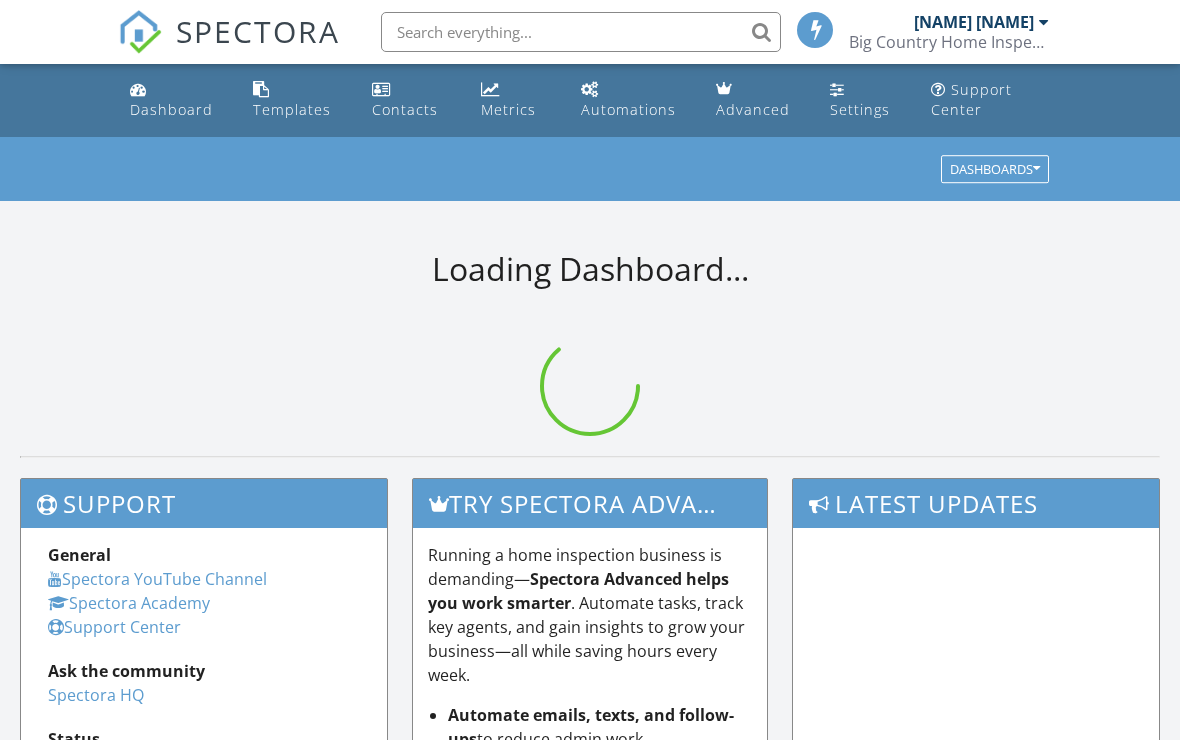 scroll, scrollTop: 0, scrollLeft: 0, axis: both 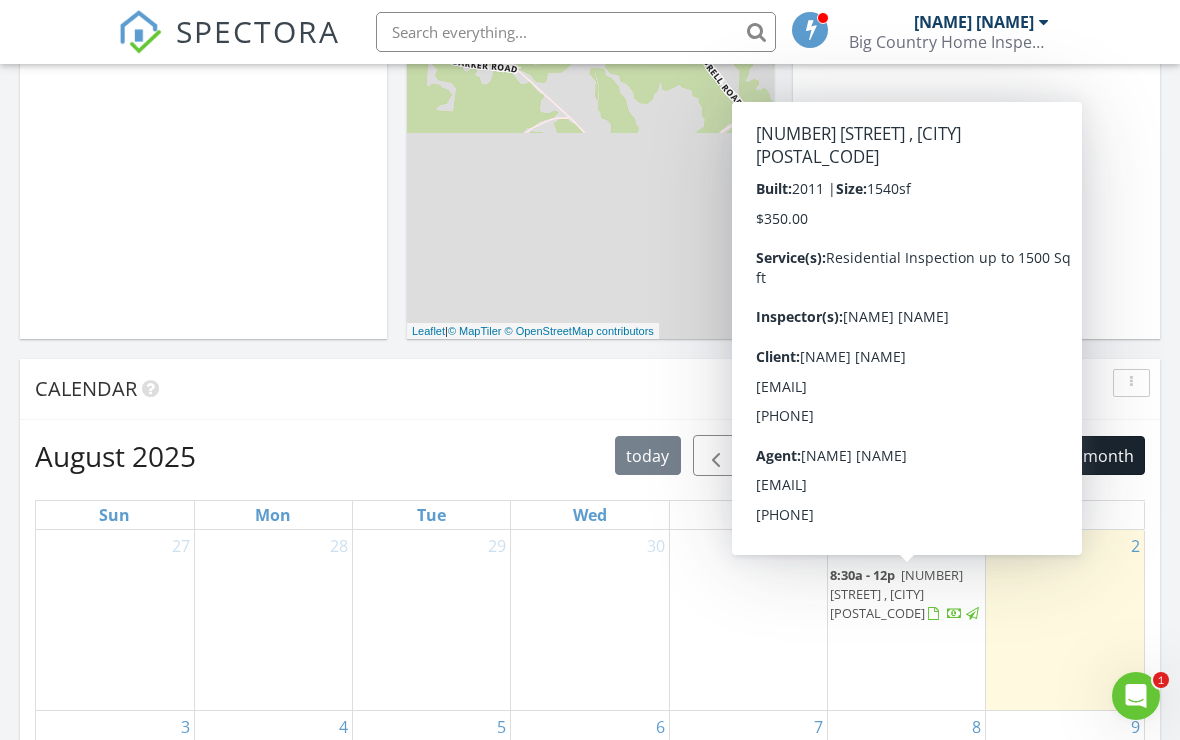 click at bounding box center [972, 614] 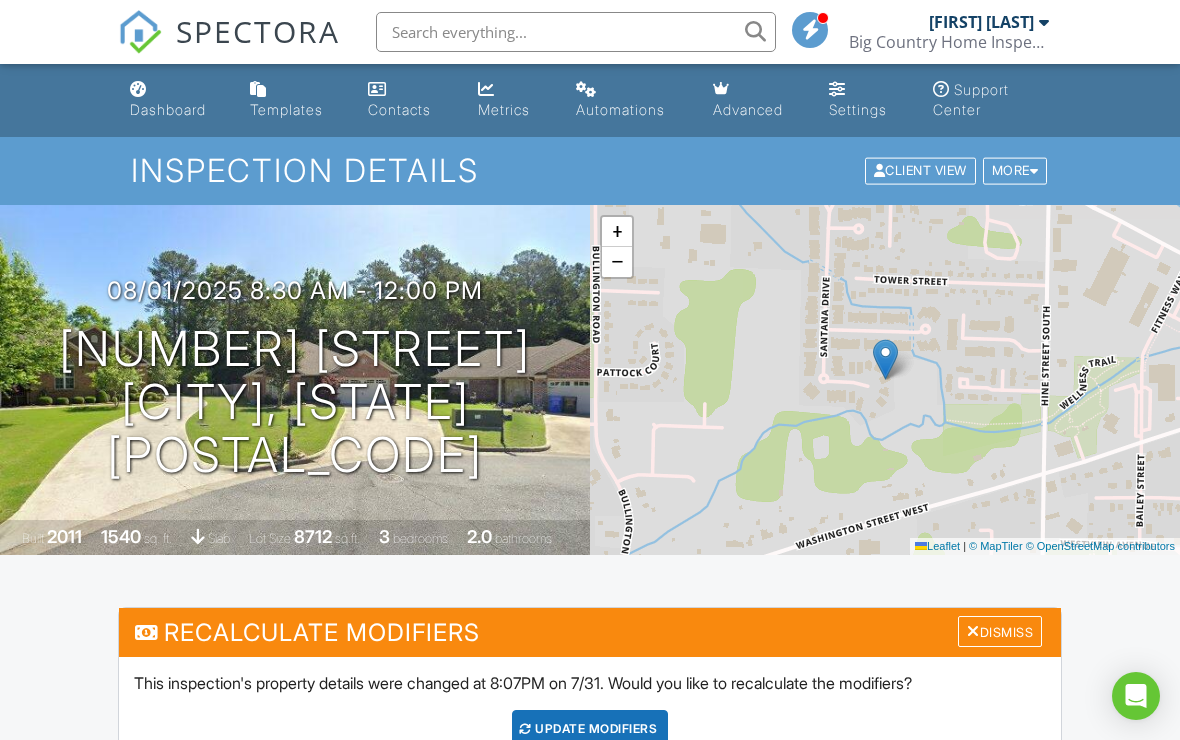scroll, scrollTop: 0, scrollLeft: 0, axis: both 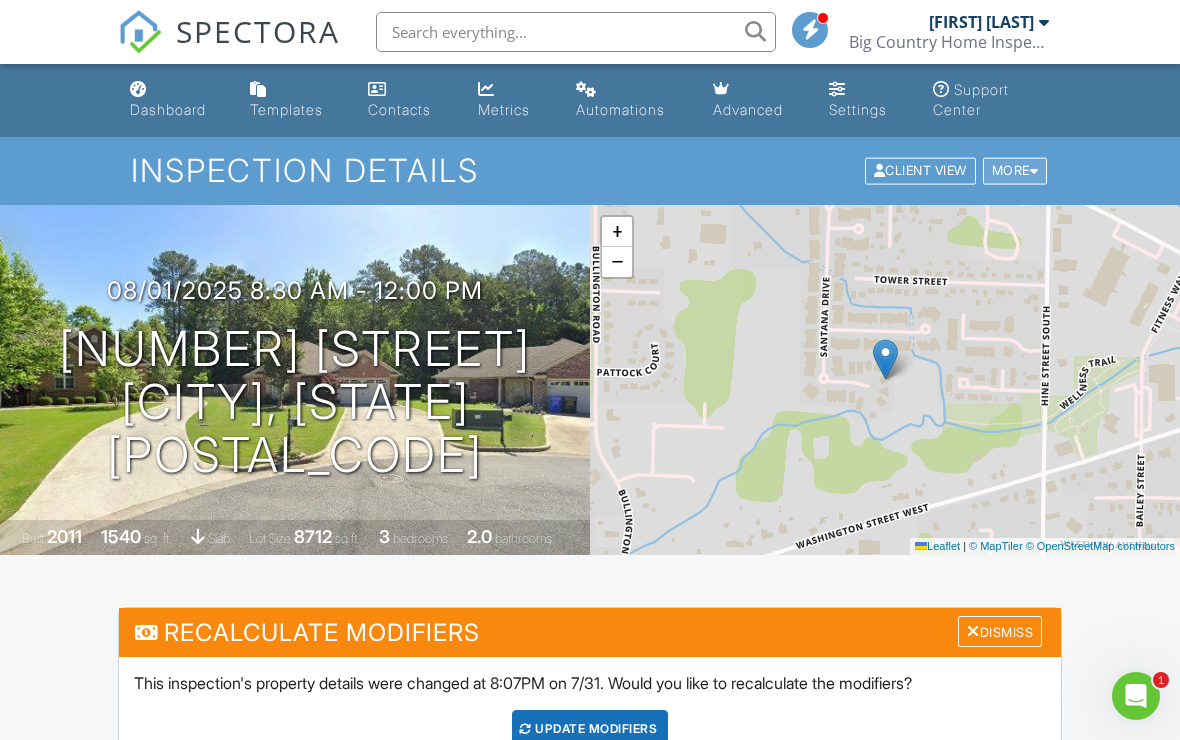 click on "More" at bounding box center [1015, 171] 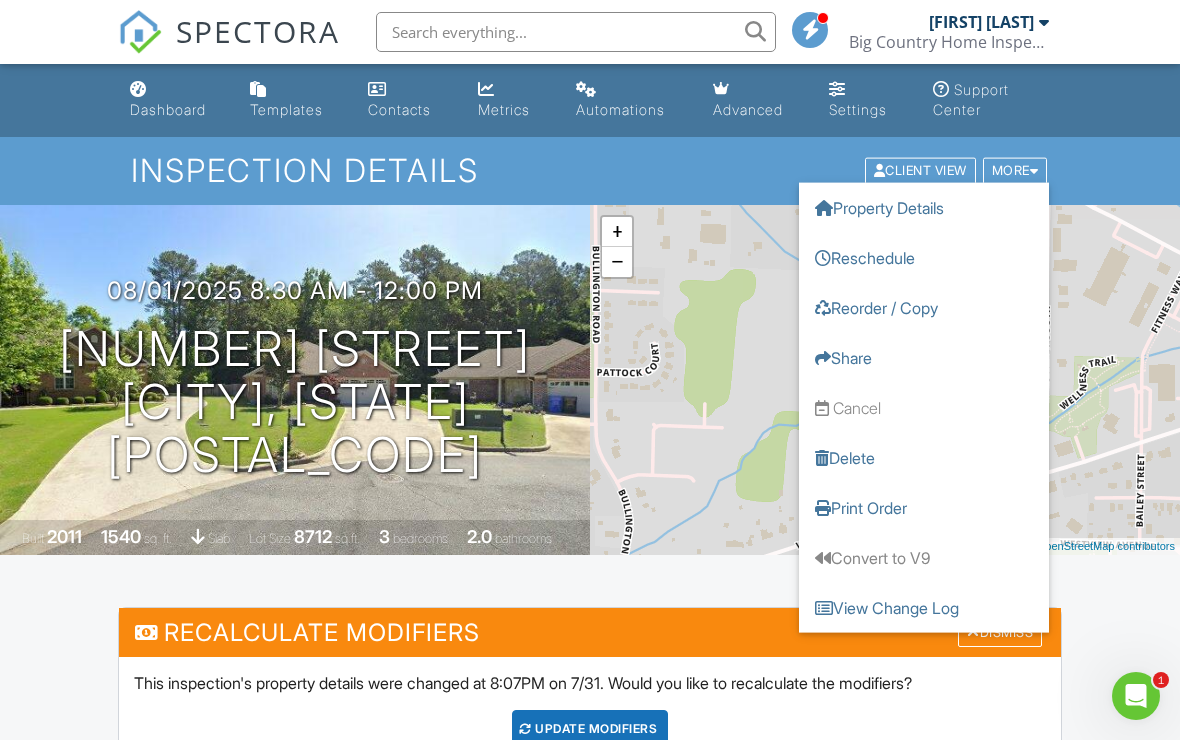 click on "Dashboard
Templates
Contacts
Metrics
Automations
Advanced
Settings
Support Center
Inspection Details
Client View
More
Property Details
Reschedule
Reorder / Copy
Share
Cancel
Delete
Print Order
Convert to V9
View Change Log
08/01/2025  8:30 am
- 12:00 pm
418 Santana Dr
Athens, AL 35611
Built
2011
1540
sq. ft.
slab
Lot Size
8712
sq.ft.
3
bedrooms
2.0
bathrooms
+ −  Leaflet   |   © MapTiler   © OpenStreetMap contributors
All emails and texts are disabled for this inspection!
Turn on emails and texts
Turn on and Requeue Notifications
Recalculate Modifiers
Dismiss
UPDATE Modifiers
(We'll use your  Automation settings" at bounding box center [590, 1949] 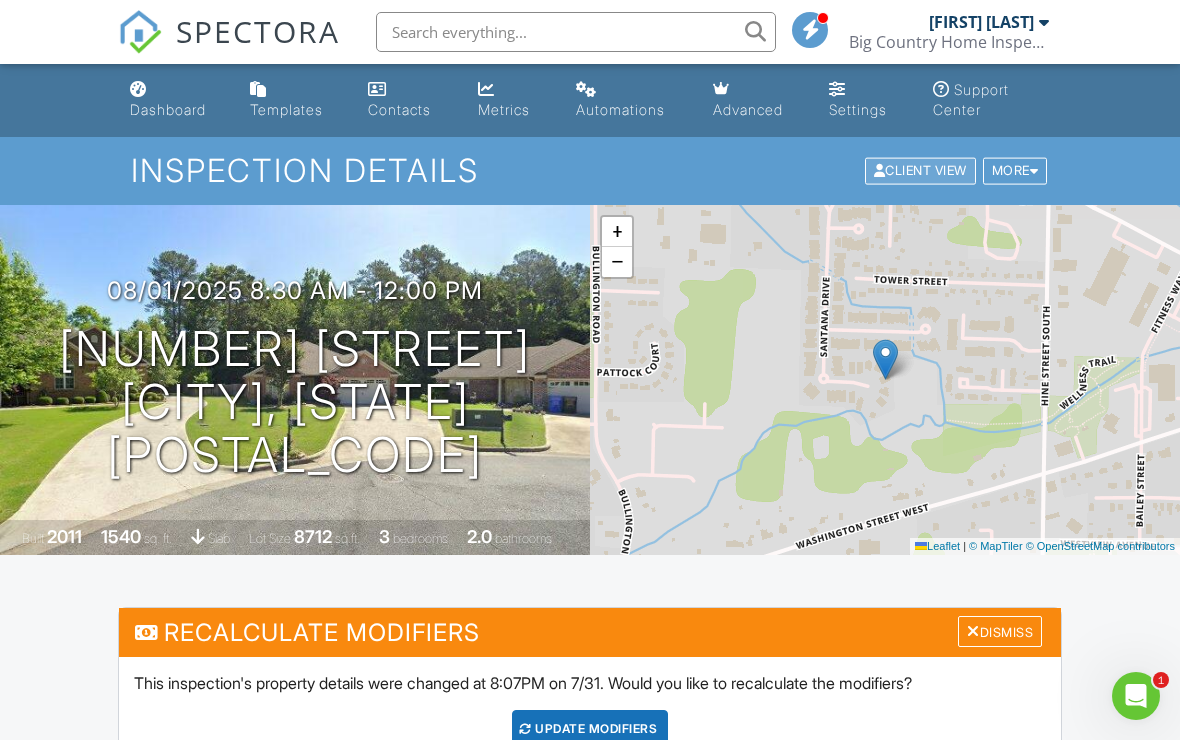 click on "Client View" at bounding box center [920, 171] 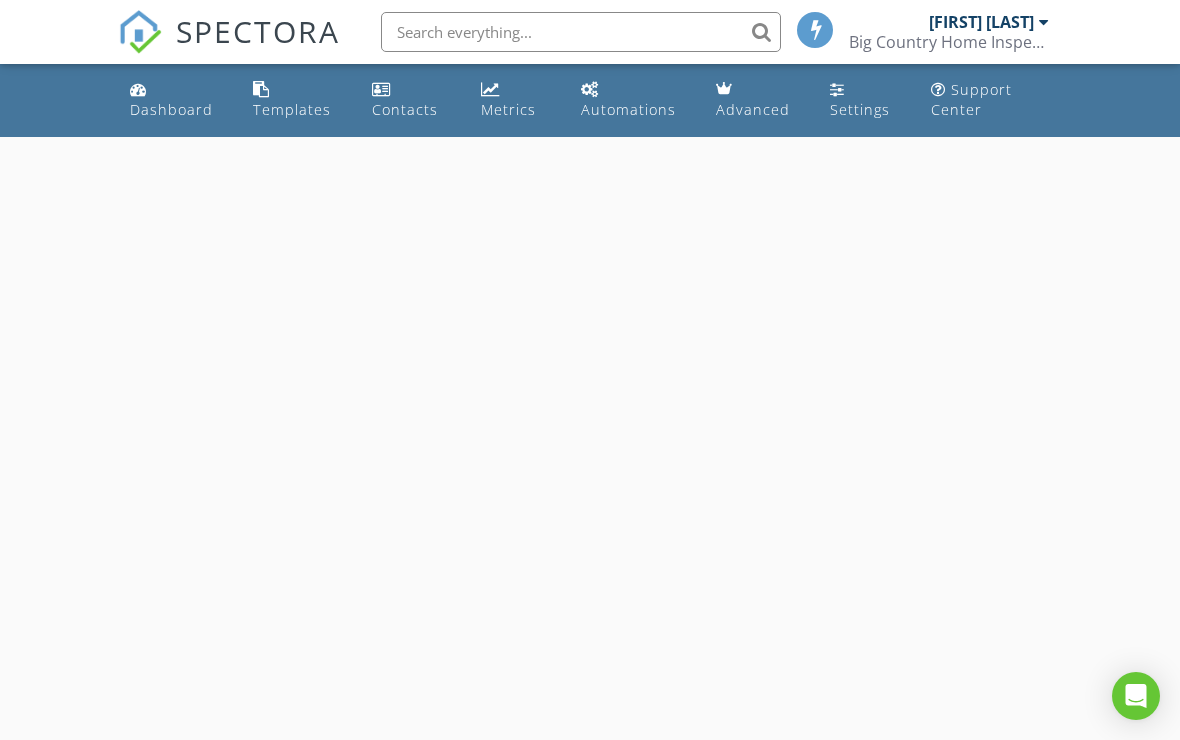 scroll, scrollTop: 0, scrollLeft: 0, axis: both 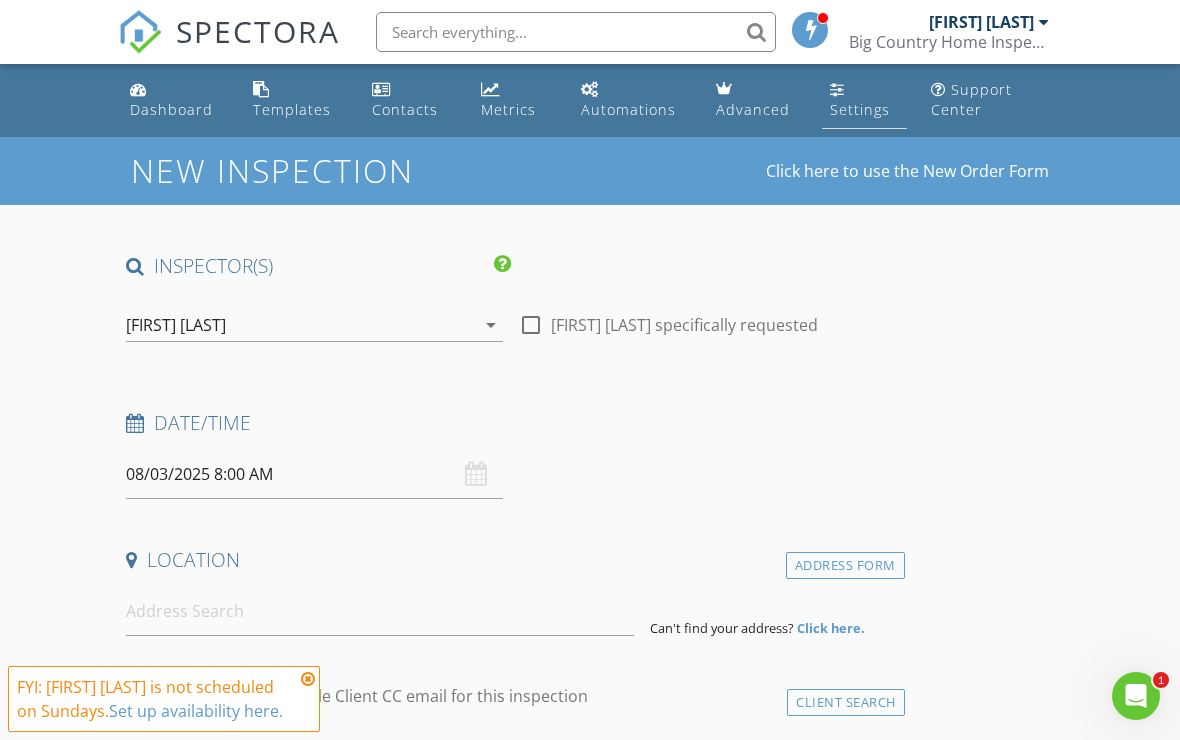 click on "Settings" at bounding box center [864, 100] 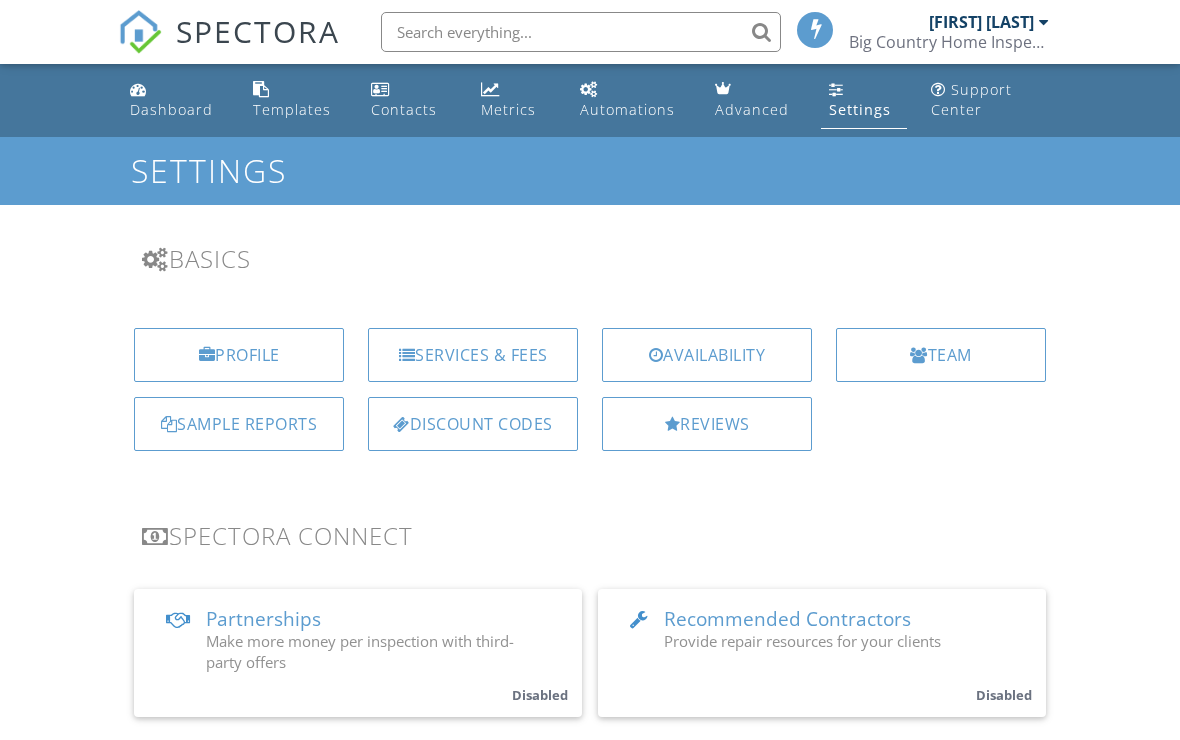 scroll, scrollTop: 0, scrollLeft: 0, axis: both 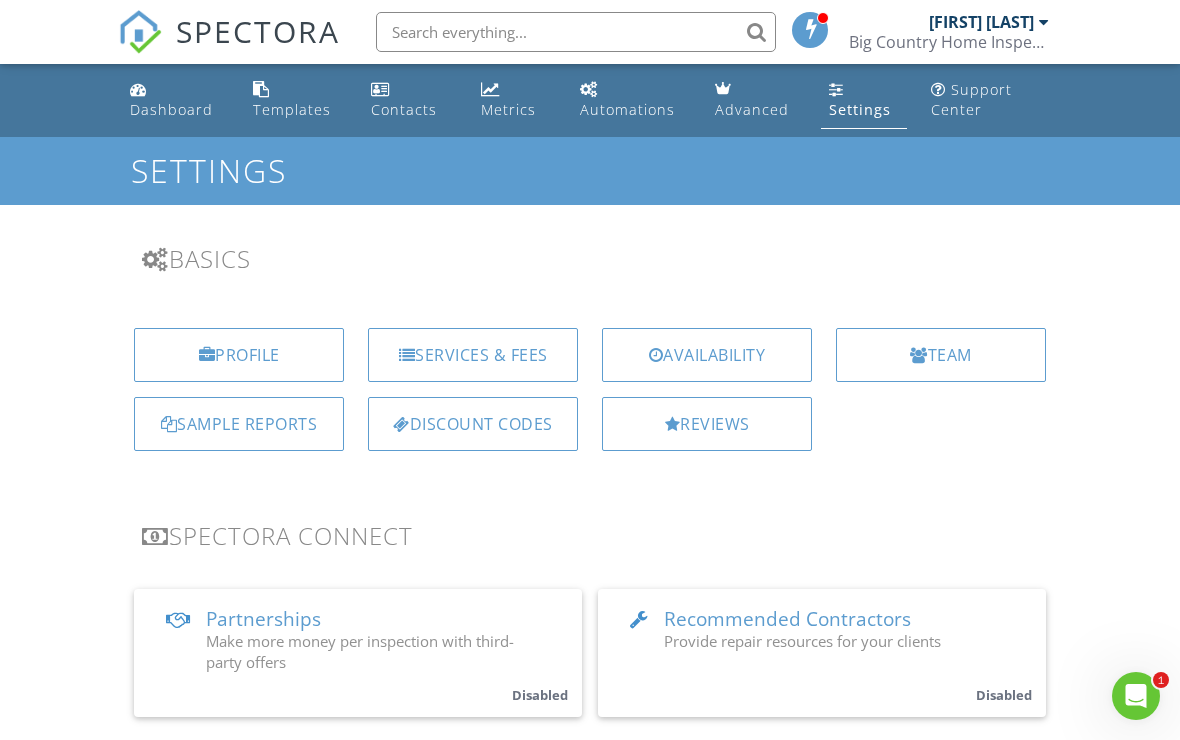 click on "Sample Reports" at bounding box center [239, 424] 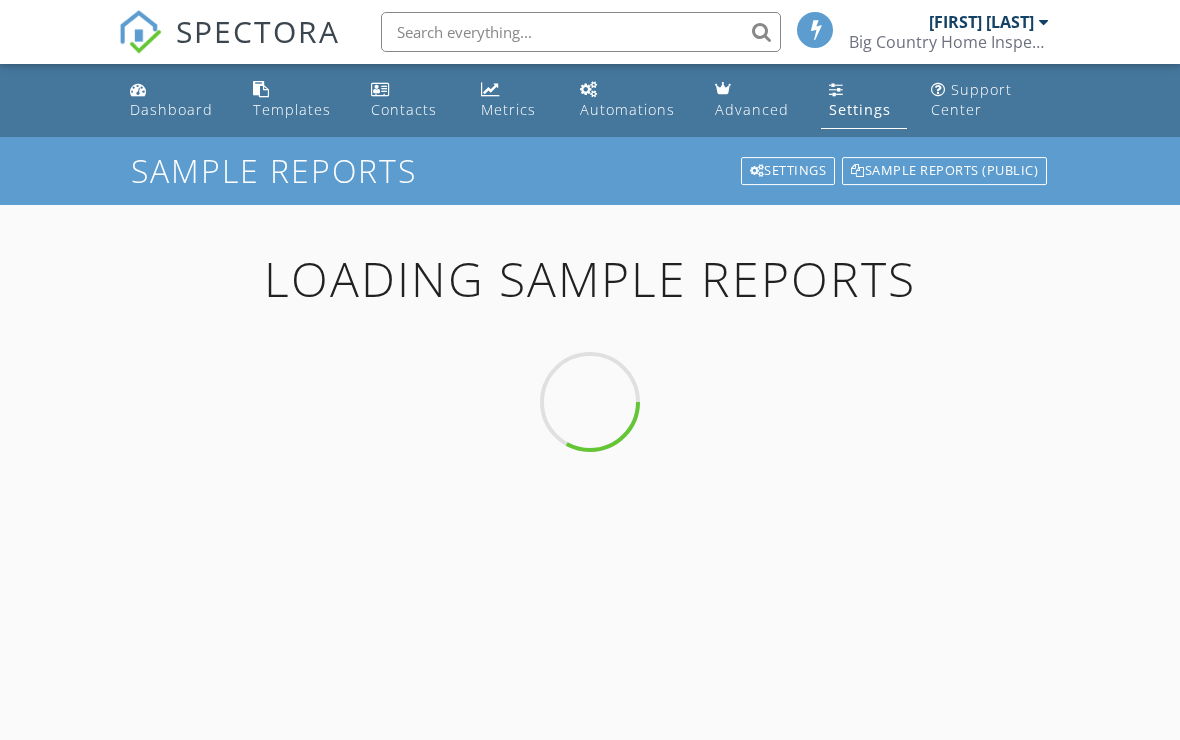 scroll, scrollTop: 0, scrollLeft: 0, axis: both 